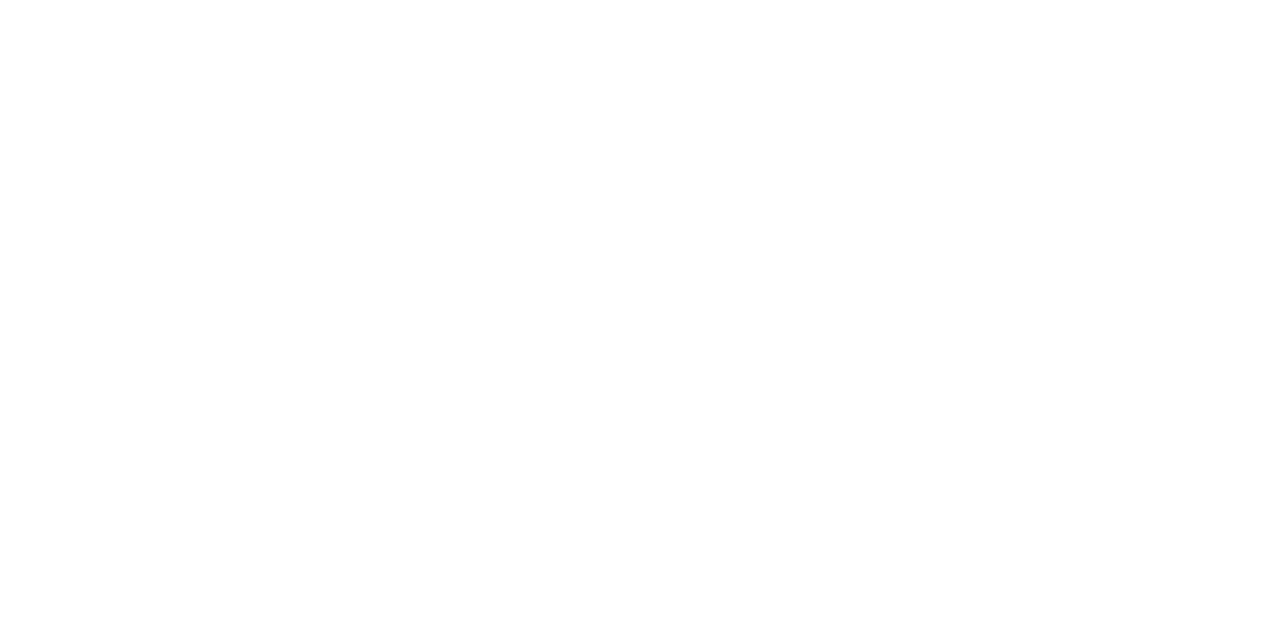 scroll, scrollTop: 0, scrollLeft: 0, axis: both 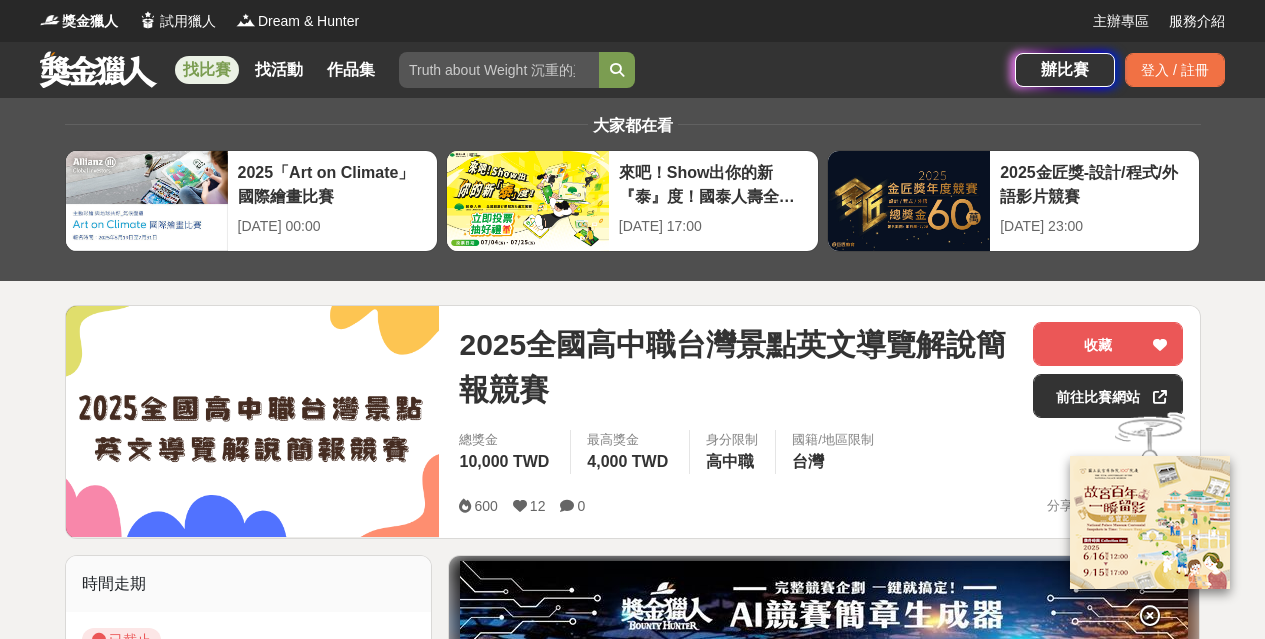 click at bounding box center (98, 69) 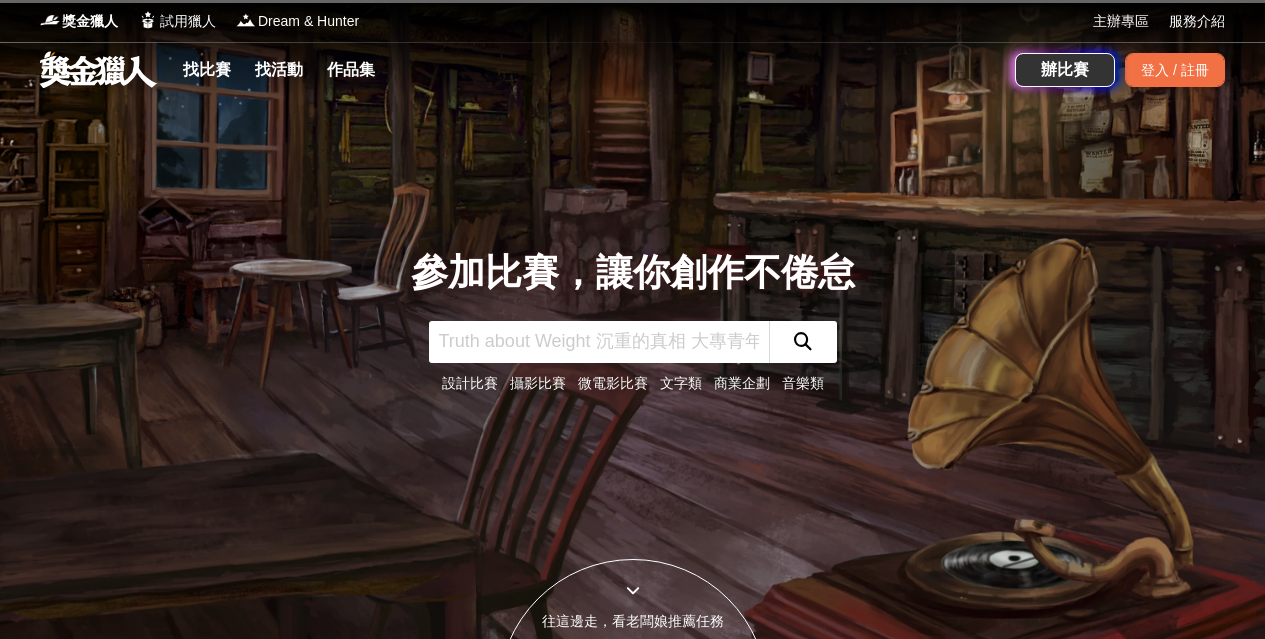 click at bounding box center [599, 342] 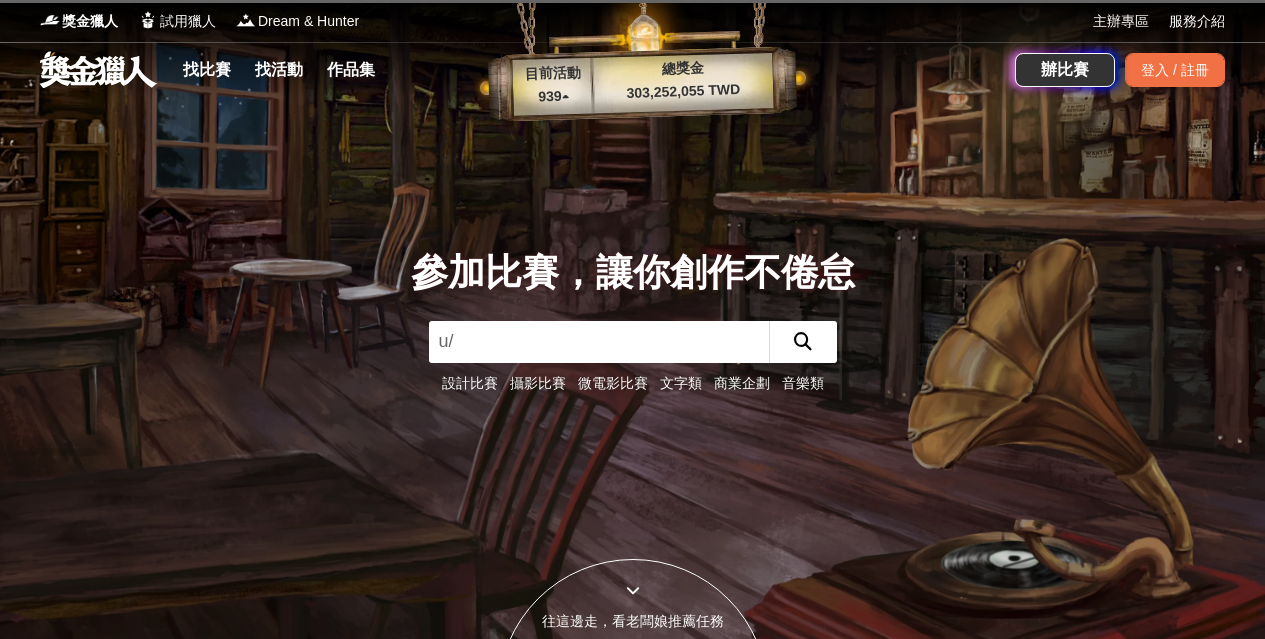 type on "u" 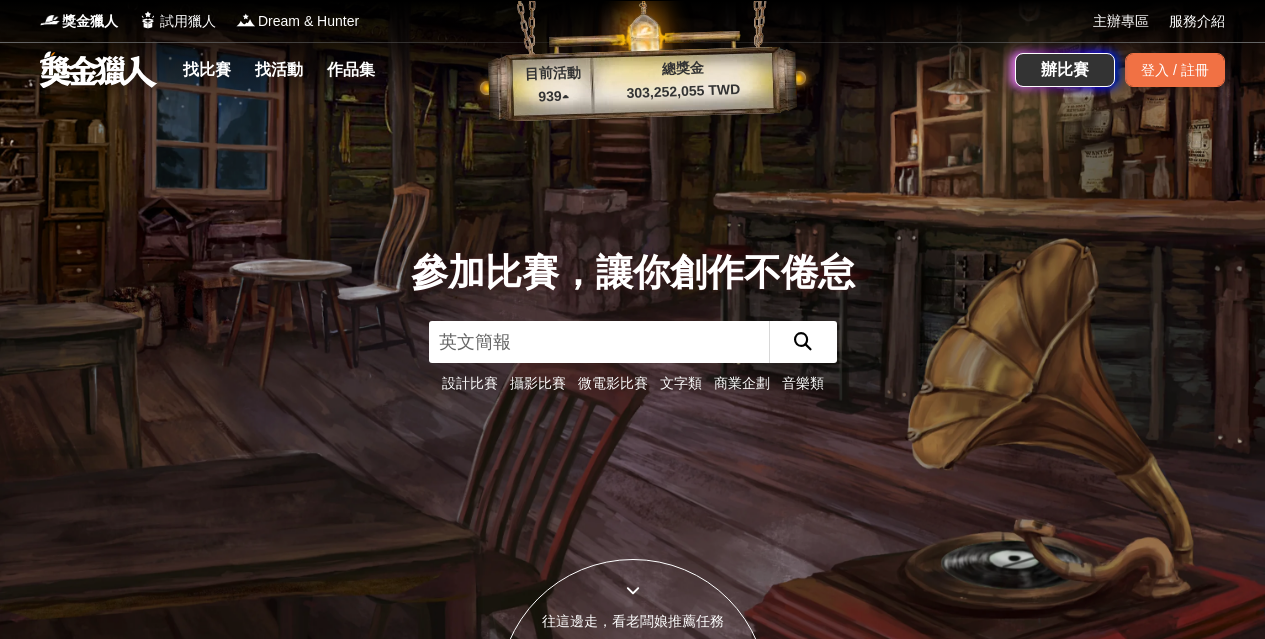 type on "英文簡報" 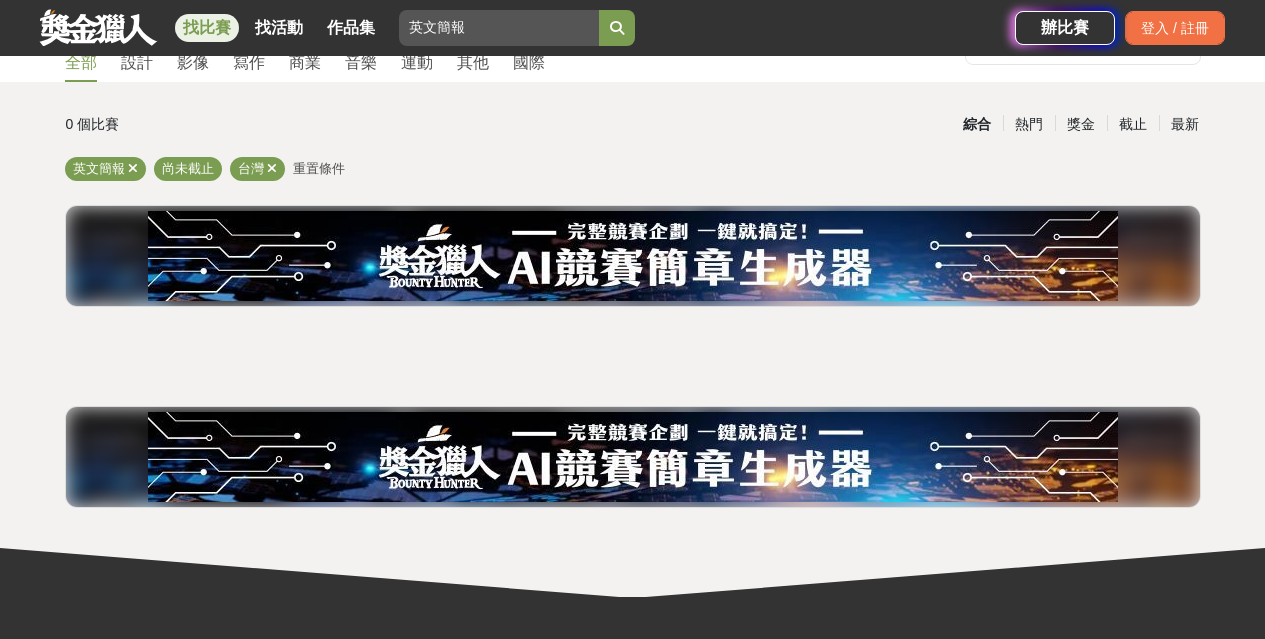 scroll, scrollTop: 0, scrollLeft: 0, axis: both 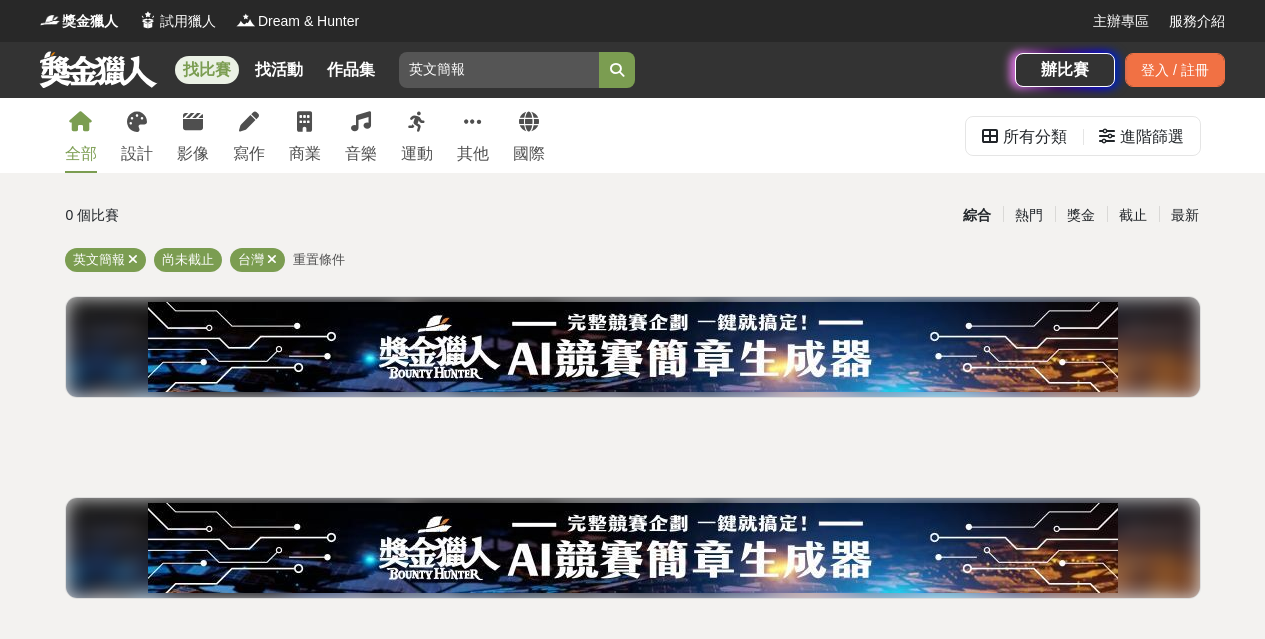 click at bounding box center [98, 69] 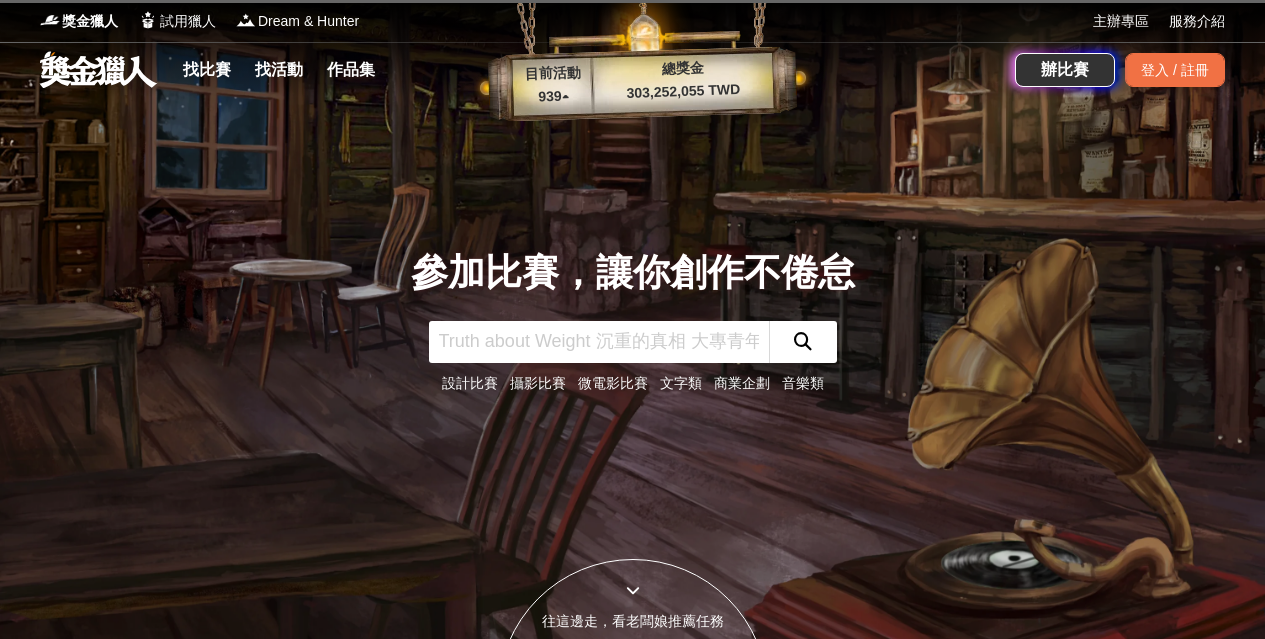 click at bounding box center [98, 69] 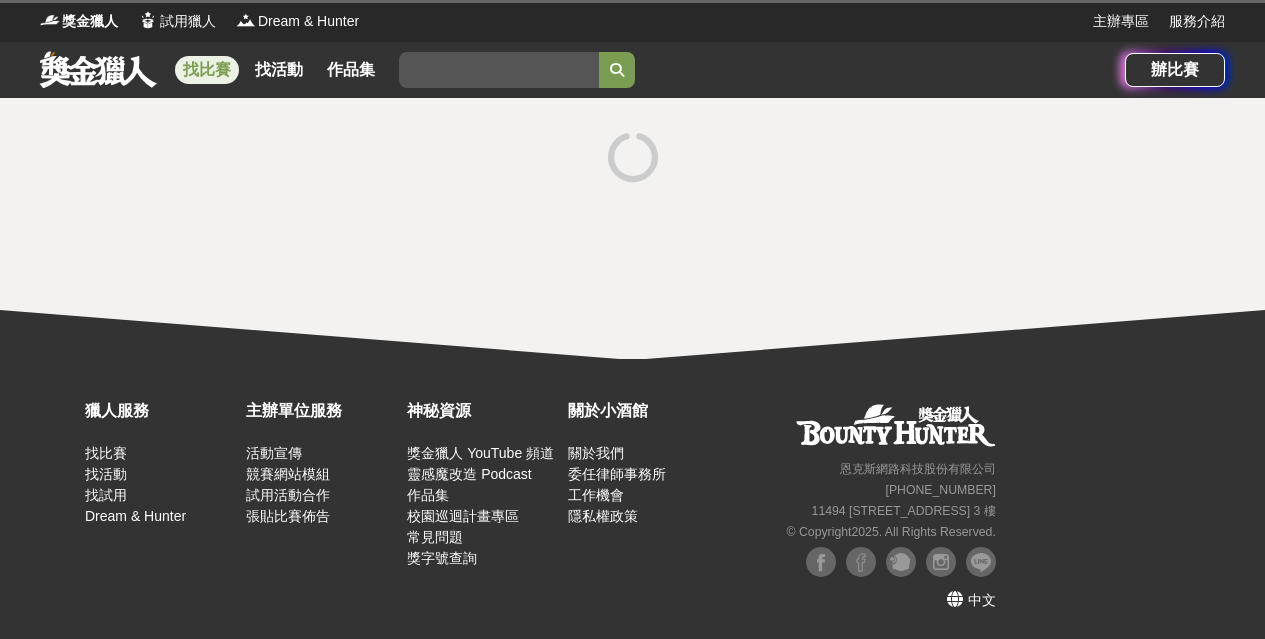 scroll, scrollTop: 0, scrollLeft: 0, axis: both 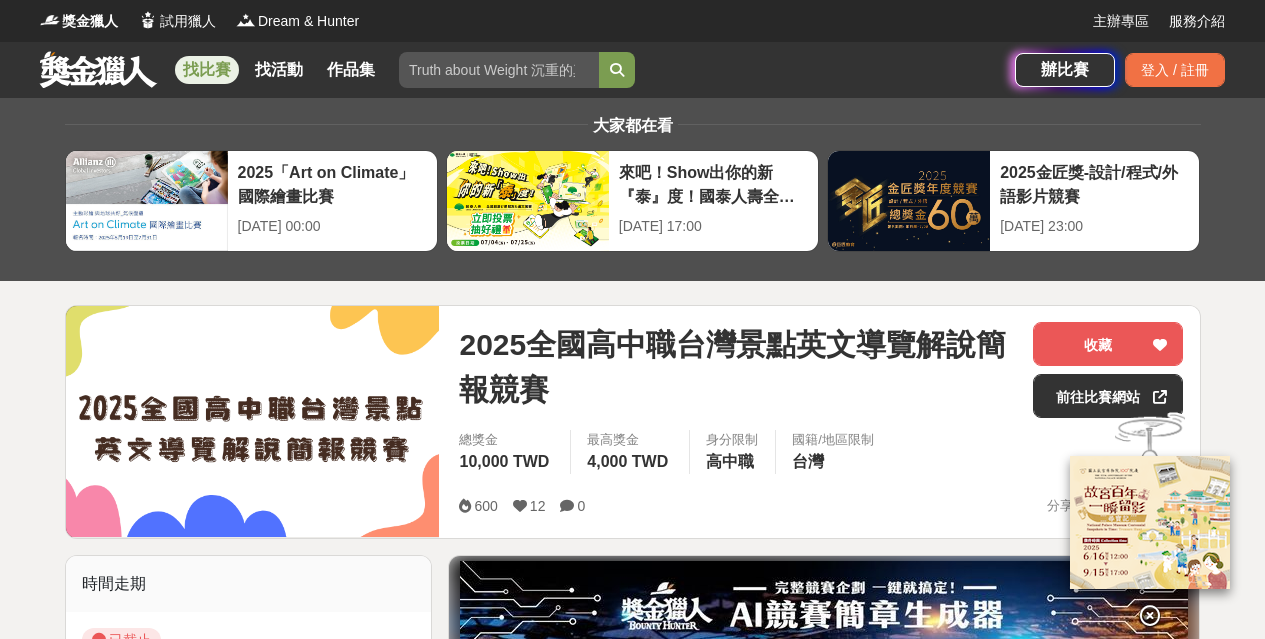 click at bounding box center (98, 69) 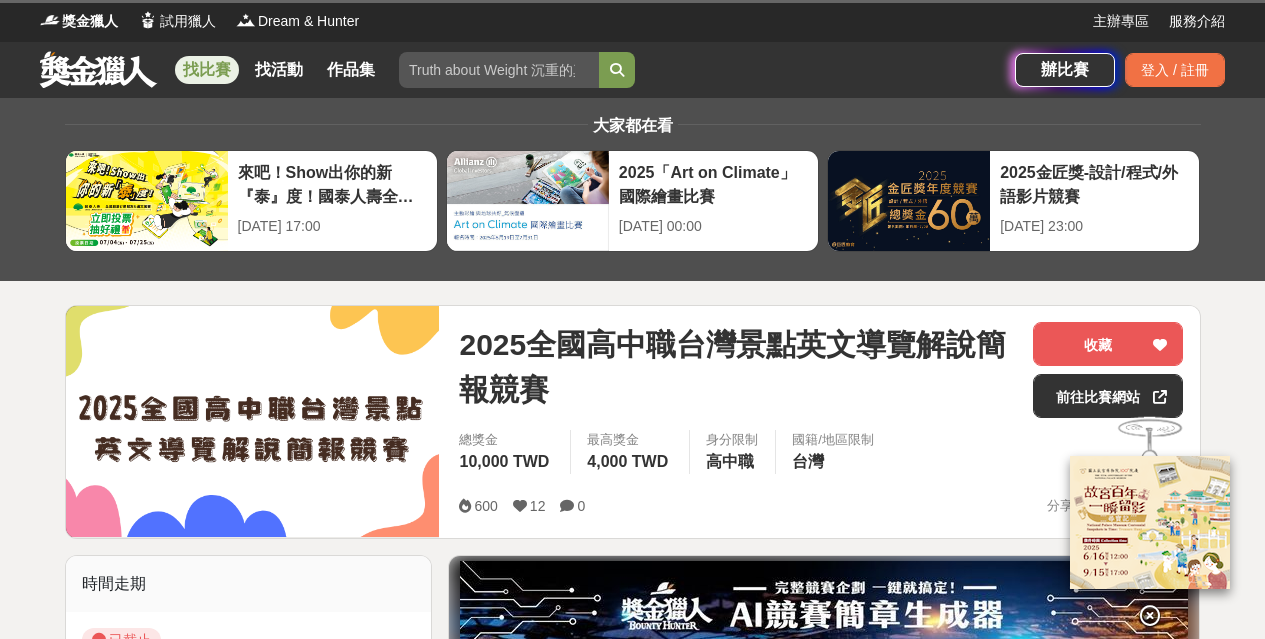click at bounding box center [499, 70] 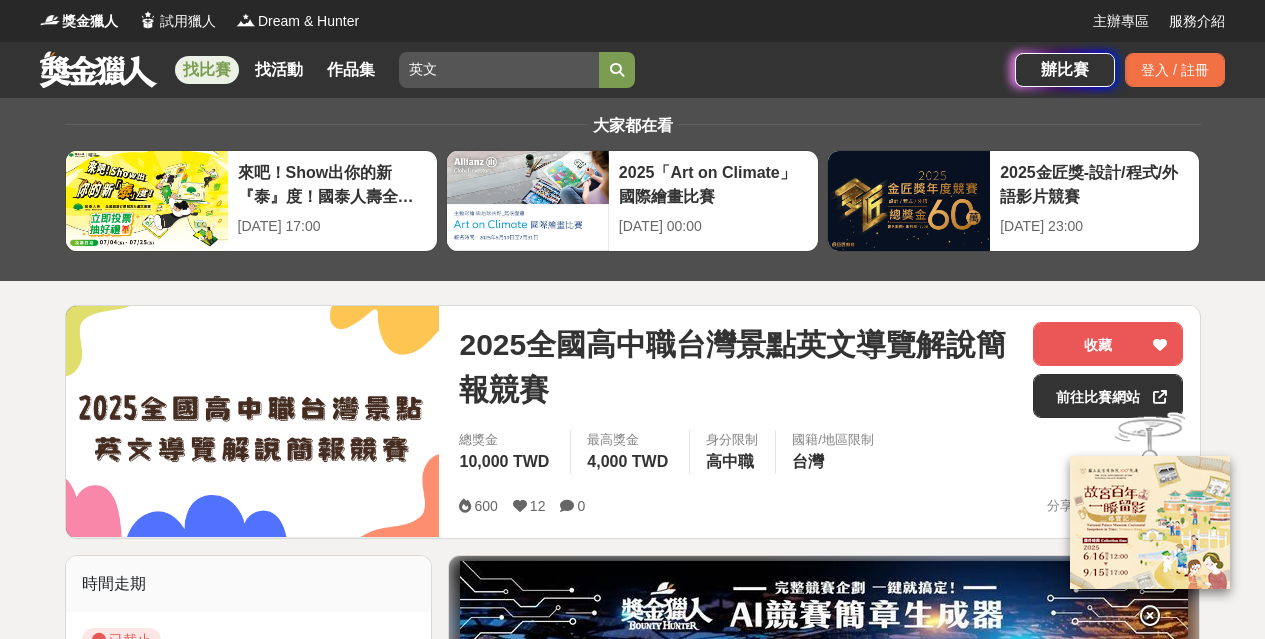 type on "英文" 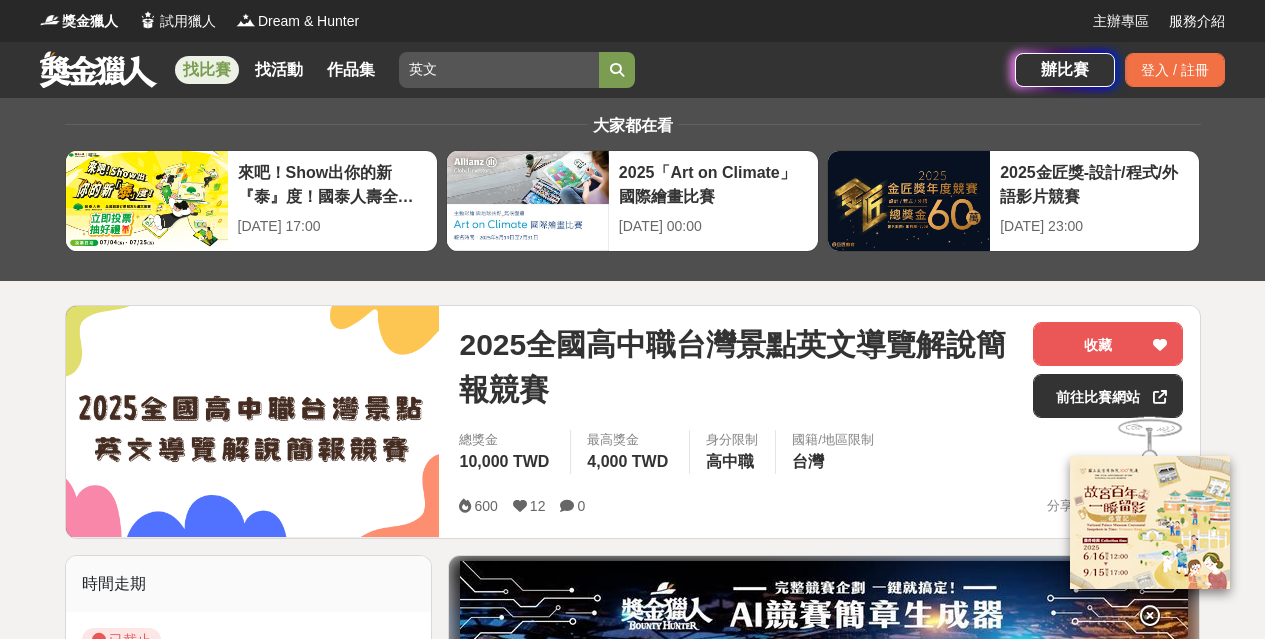click at bounding box center [617, 70] 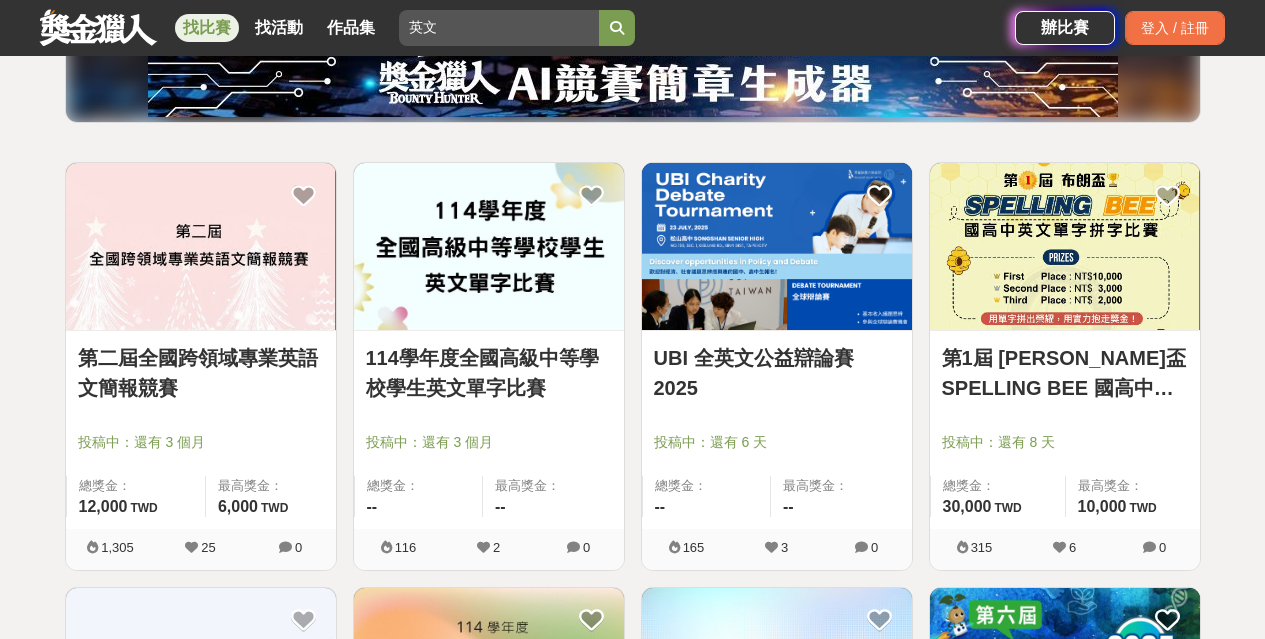 scroll, scrollTop: 276, scrollLeft: 0, axis: vertical 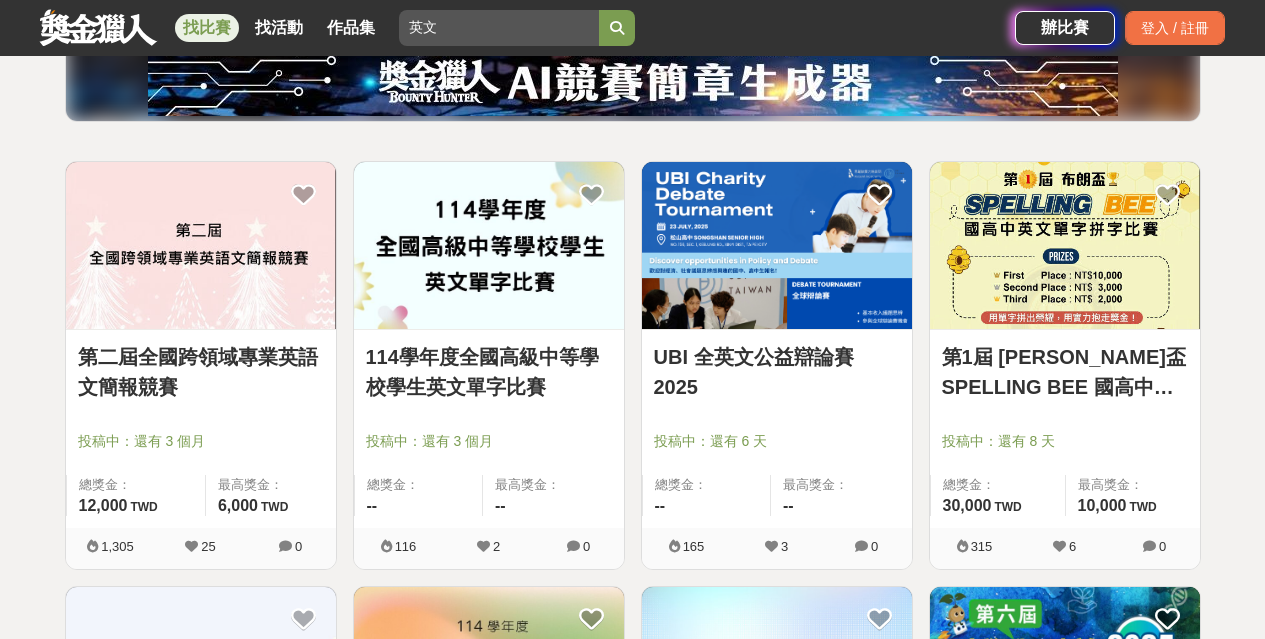 click at bounding box center (489, 245) 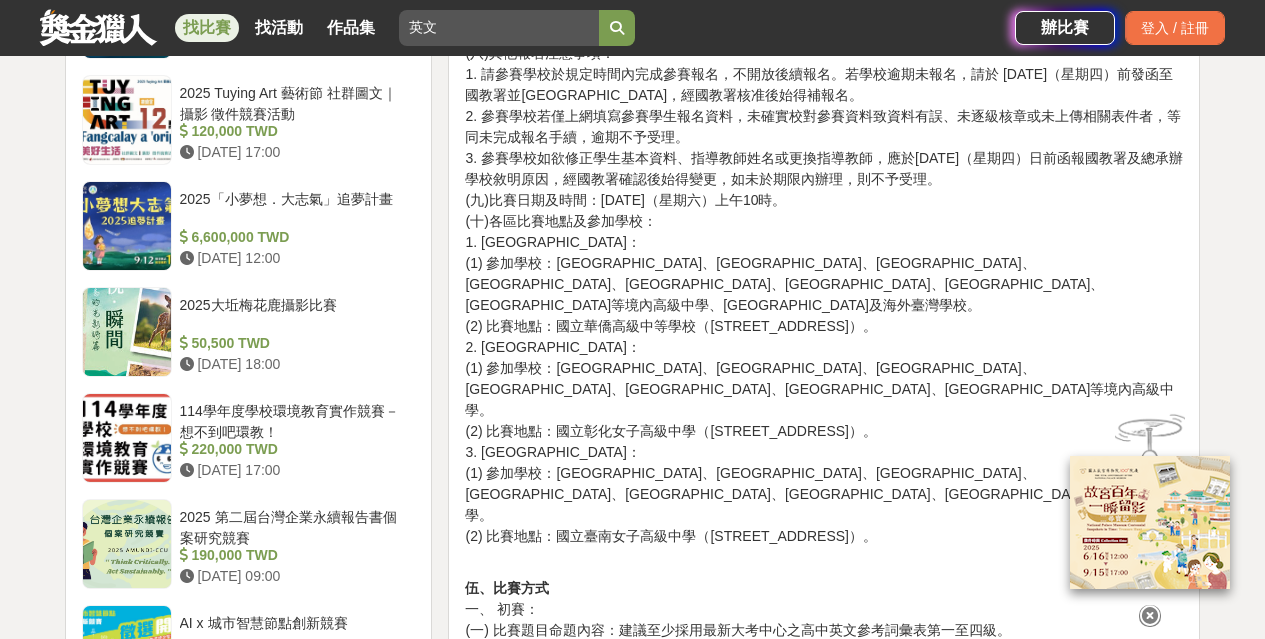 scroll, scrollTop: 1634, scrollLeft: 0, axis: vertical 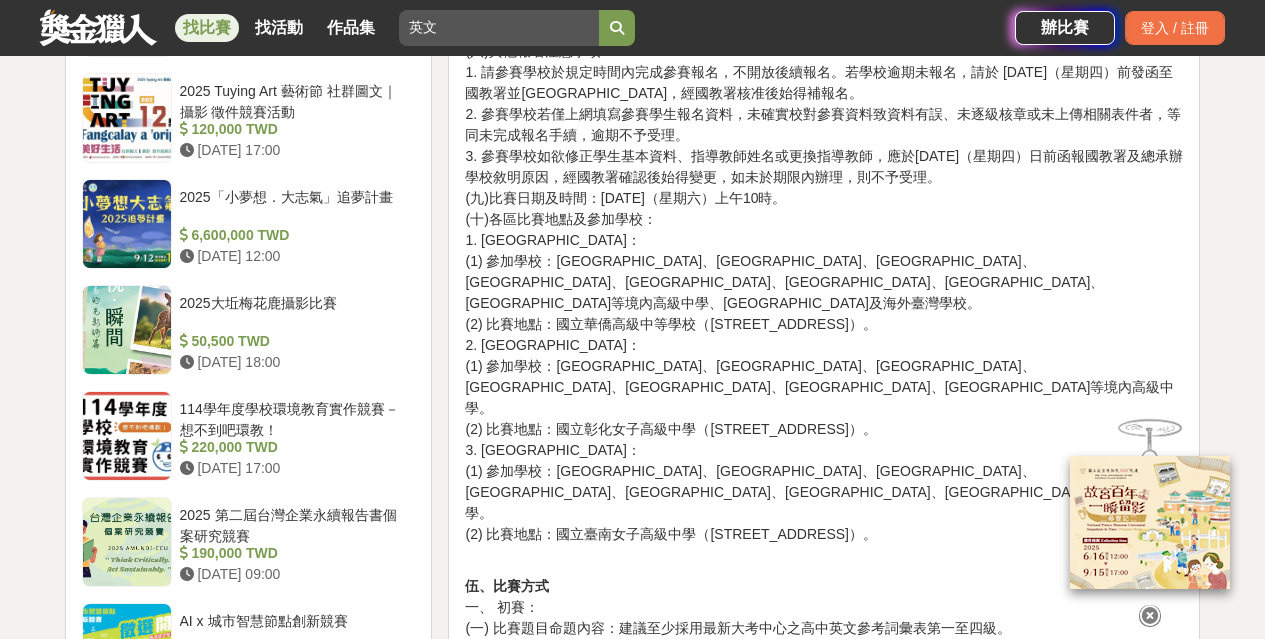 click on "大家都在看 2025「Art on Climate」國際繪畫比賽 2025-07-31 00:00 來吧！Show出你的新『泰』度！國泰人壽全國創意行銷提案&圖文競賽 2025-06-27 17:00 2025金匠獎-設計/程式/外語影片競賽 2025-07-28 23:00 114學年度全國高級中等學校學生英文單字比賽 收藏 前往比賽網站 身分限制 高中職 國籍/地區限制 不限 116 2 0 分享至 收藏 前往比賽網站 時間走期 投稿中 徵件期間 2025-07-02 15:00  至  2025-10-03 23:59 主辦單位 教育部國民及學前教育署 協辦/執行： 國立新竹女子高級中學 電話： 03-5456611#1230 國家/地區： 台灣 相關分類與標籤 其他 英文 單字 比賽 英文單字 實施計畫 高級中等學校 雙語人才 教育體系 資格 辦理方式 決賽 學生 活動刊登資訊 刊登者： 廣場精靈光光 刊登時間： 2025-07-02 15:00 最後更新： 2025-07-04 02:52 收藏者 看更多 小酒館也推薦 FuStar未來之星-科學創意挑戰賽   430,000 TWD" at bounding box center [632, 581] 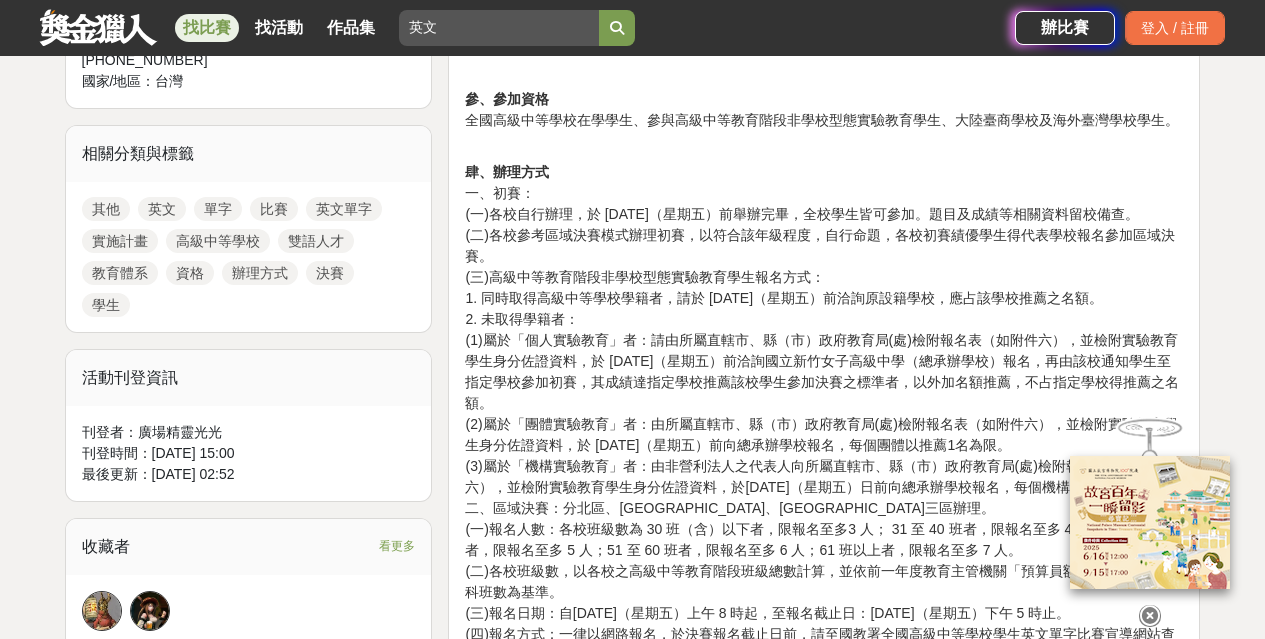 scroll, scrollTop: 860, scrollLeft: 0, axis: vertical 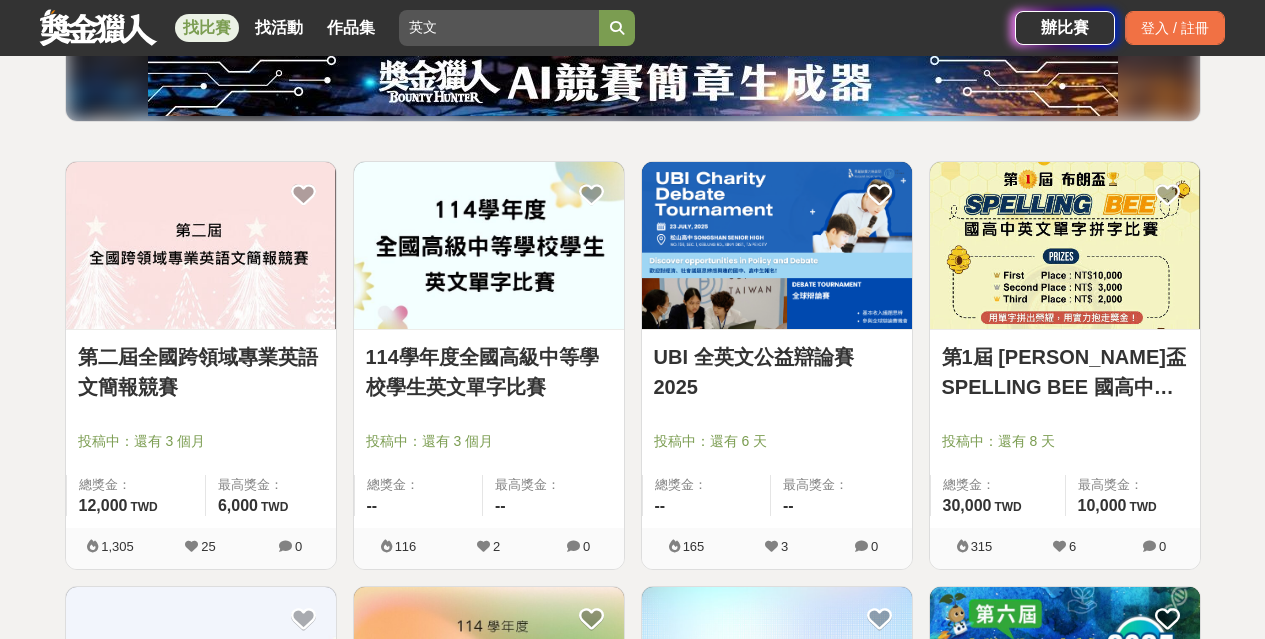 click at bounding box center [201, 245] 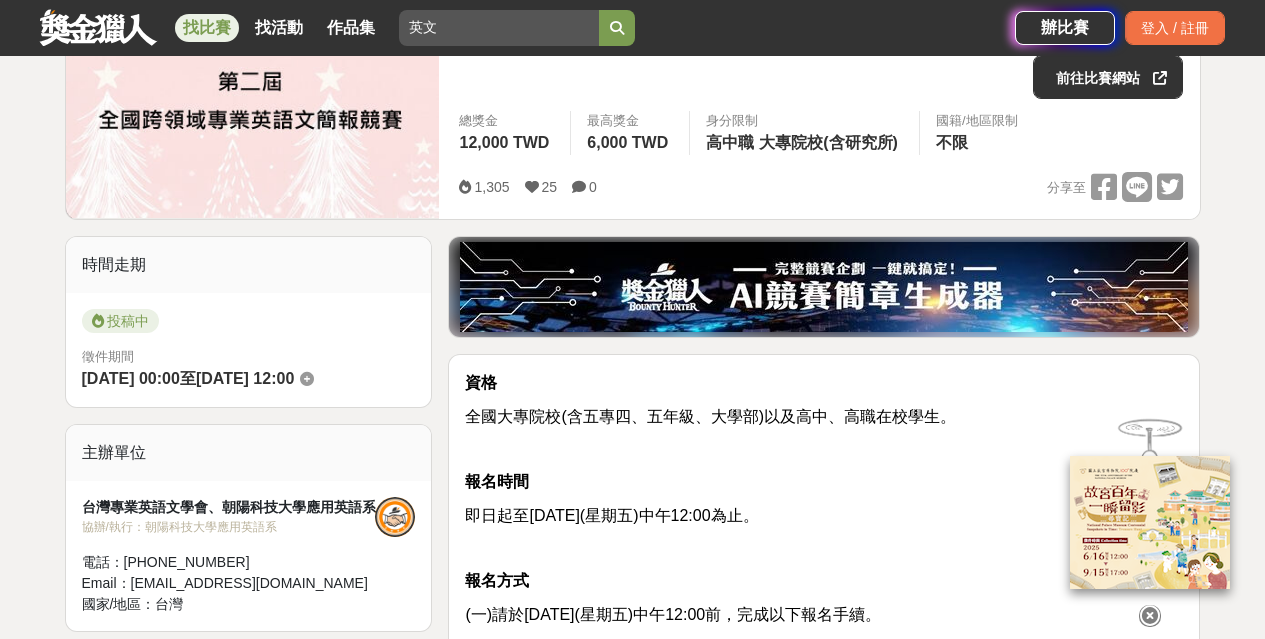 scroll, scrollTop: 321, scrollLeft: 0, axis: vertical 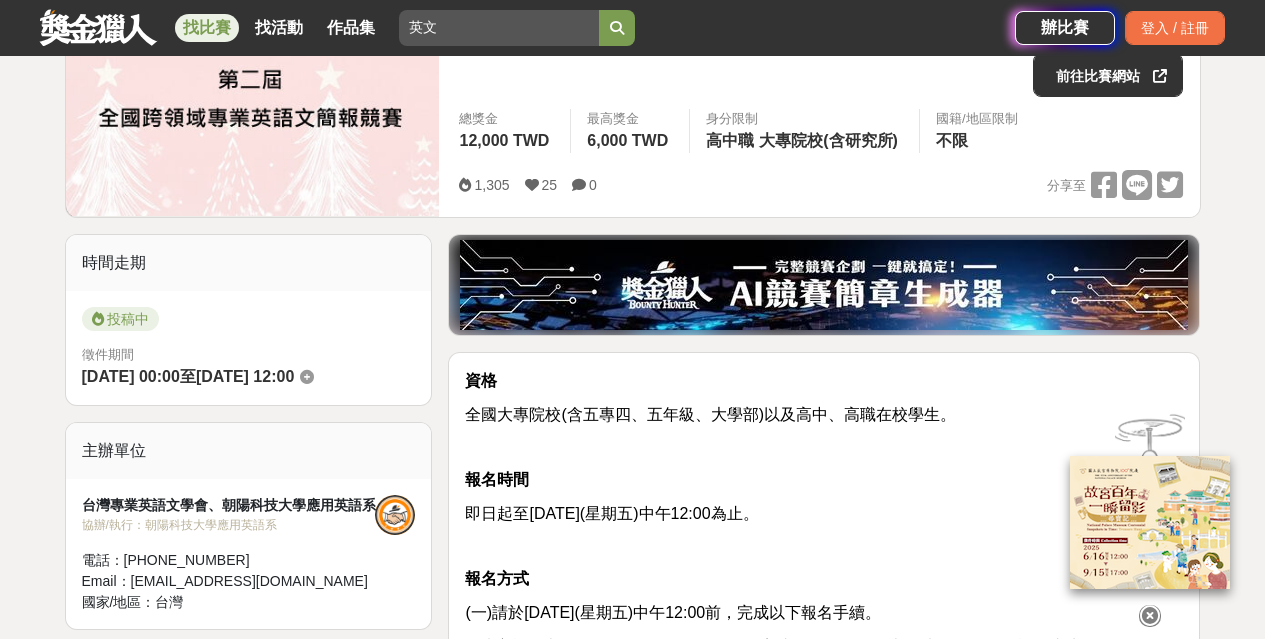 click on "大家都在看 來吧！Show出你的新『泰』度！國泰人壽全國創意行銷提案&圖文競賽 2025-06-27 17:00 2025「Art on Climate」國際繪畫比賽 2025-07-31 00:00 2025金匠獎-設計/程式/外語影片競賽 2025-07-28 23:00 第二屆全國跨領域專業英語文簡報競賽 收藏 前往比賽網站 總獎金 12,000   TWD 最高獎金 6,000   TWD 身分限制 高中職 大專院校(含研究所) 國籍/地區限制 不限 1,305 25 0 分享至 收藏 前往比賽網站 時間走期 投稿中 徵件期間 2025-05-09 00:00  至  2025-09-26 12:00 主辦單位 台灣專業英語文學會、朝陽科技大學應用英語系 協辦/執行： 朝陽科技大學應用英語系 電話： (04)23323000#7363 Email： taiwanesp@gmail.com 國家/地區： 台灣 相關分類與標籤 平面設計比賽 創意寫作 其他 簡報 英文 語文 設計 創意 創作 競賽 國內 學生 資格限制 活動刊登資訊 刊登者： 廣場精靈Gloria 刊登時間： 2025-05-12 00:00 最後更新： 林 V" at bounding box center [632, 1259] 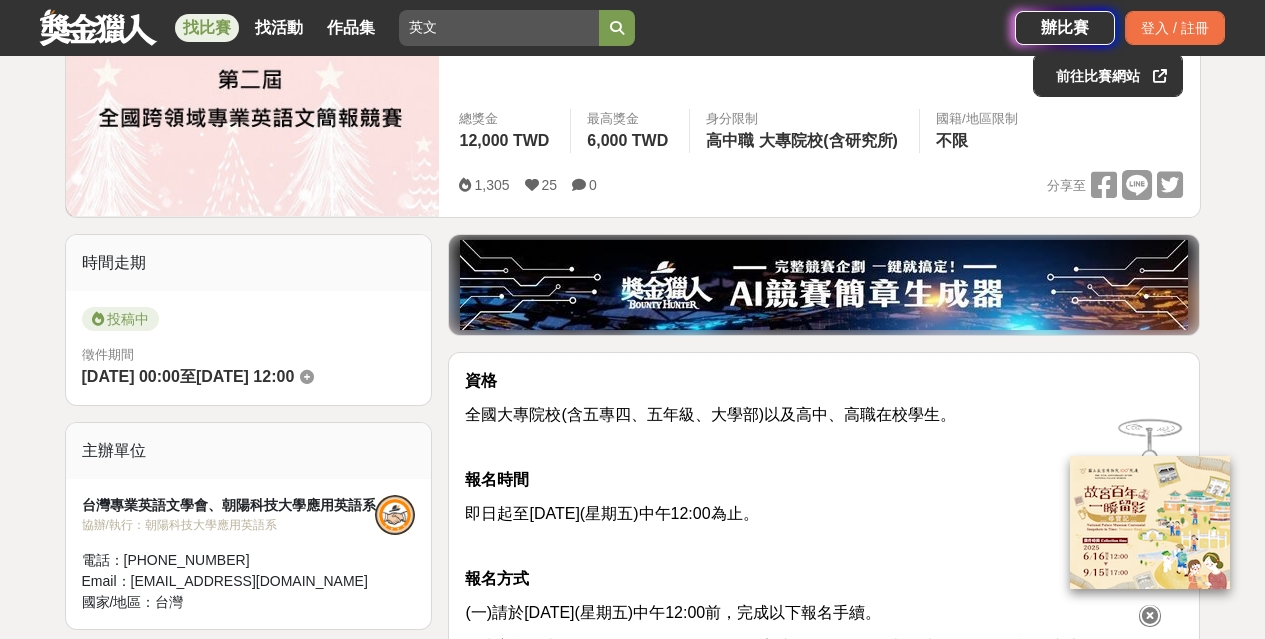 click on "大家都在看 來吧！Show出你的新『泰』度！國泰人壽全國創意行銷提案&圖文競賽 2025-06-27 17:00 2025「Art on Climate」國際繪畫比賽 2025-07-31 00:00 2025金匠獎-設計/程式/外語影片競賽 2025-07-28 23:00 第二屆全國跨領域專業英語文簡報競賽 收藏 前往比賽網站 總獎金 12,000   TWD 最高獎金 6,000   TWD 身分限制 高中職 大專院校(含研究所) 國籍/地區限制 不限 1,305 25 0 分享至 收藏 前往比賽網站 時間走期 投稿中 徵件期間 2025-05-09 00:00  至  2025-09-26 12:00 主辦單位 台灣專業英語文學會、朝陽科技大學應用英語系 協辦/執行： 朝陽科技大學應用英語系 電話： (04)23323000#7363 Email： taiwanesp@gmail.com 國家/地區： 台灣 相關分類與標籤 平面設計比賽 創意寫作 其他 簡報 英文 語文 設計 創意 創作 競賽 國內 學生 資格限制 活動刊登資訊 刊登者： 廣場精靈Gloria 刊登時間： 2025-05-12 00:00 最後更新： 林 V" at bounding box center [632, 1259] 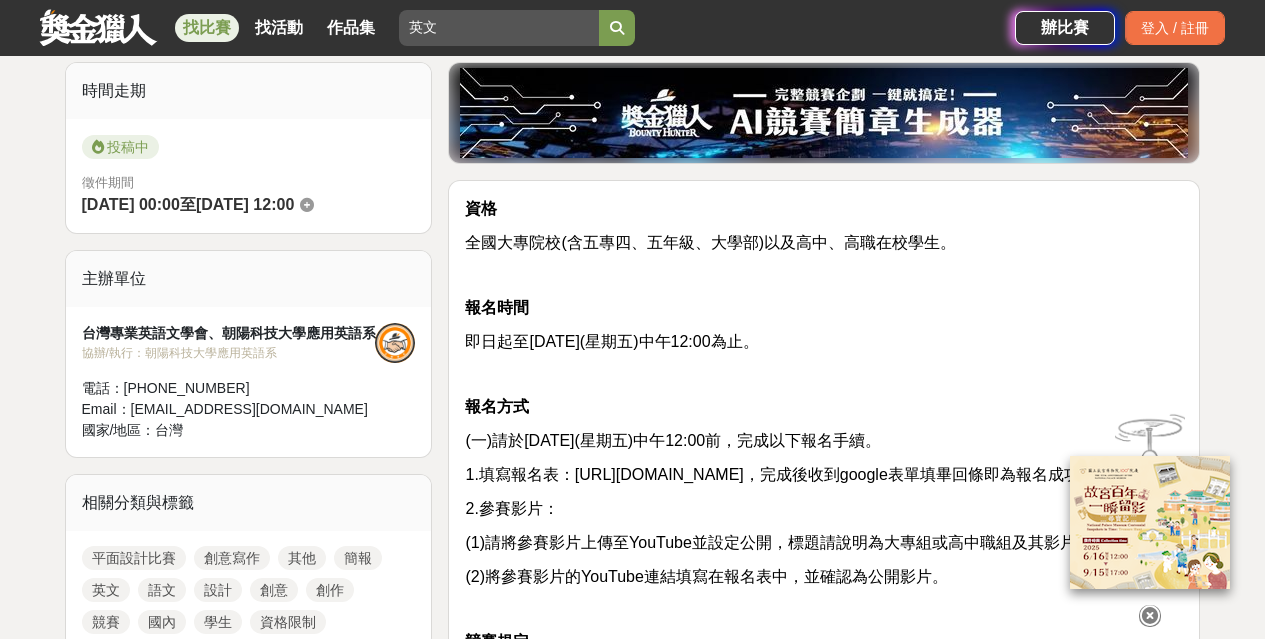 scroll, scrollTop: 494, scrollLeft: 0, axis: vertical 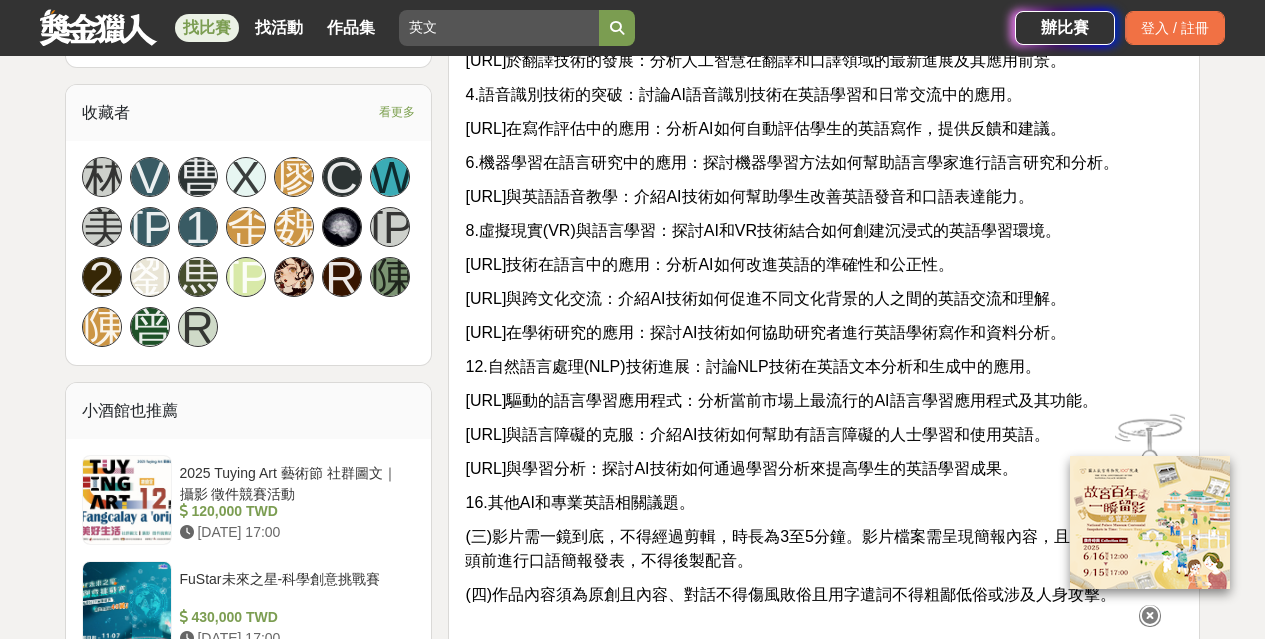 click on "7.AI與英語語音教學：介紹AI技術如何幫助學生改善英語發音和口語表達能力。" at bounding box center (749, 196) 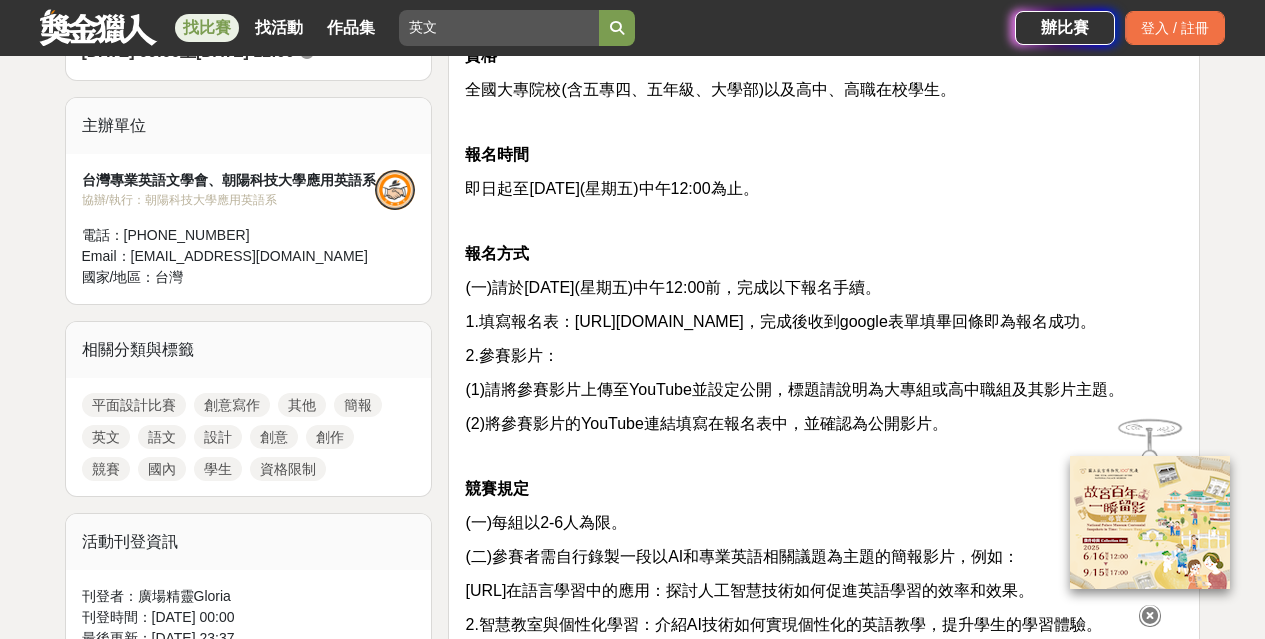 scroll, scrollTop: 0, scrollLeft: 0, axis: both 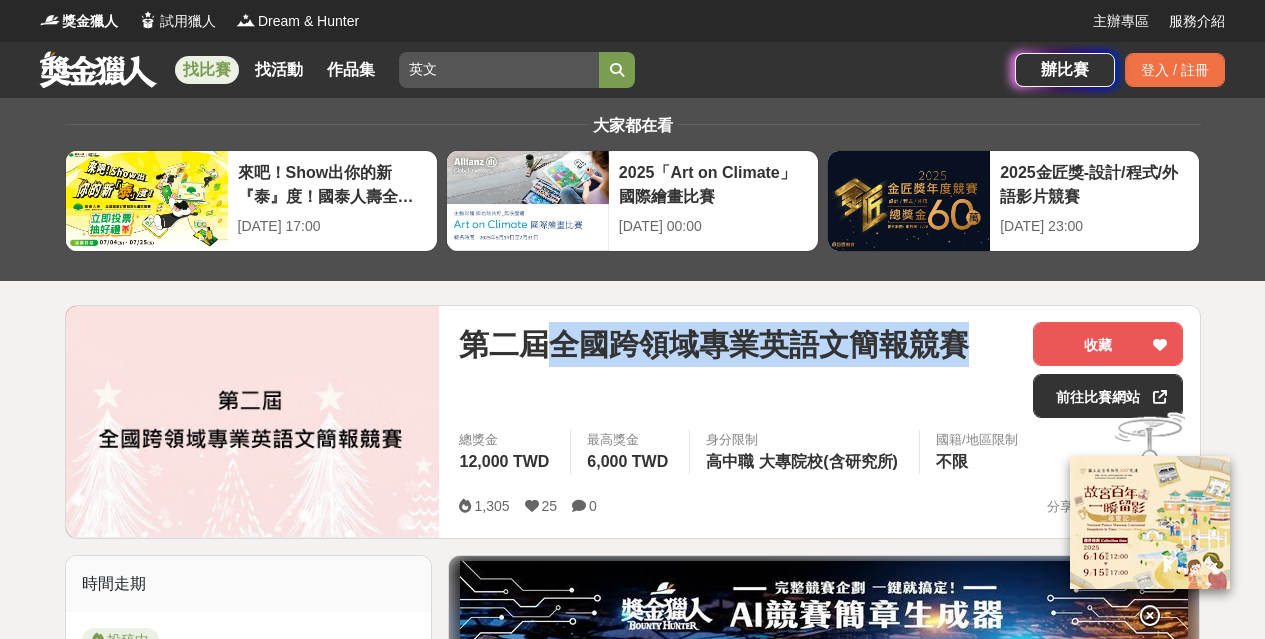 drag, startPoint x: 551, startPoint y: 348, endPoint x: 983, endPoint y: 339, distance: 432.09375 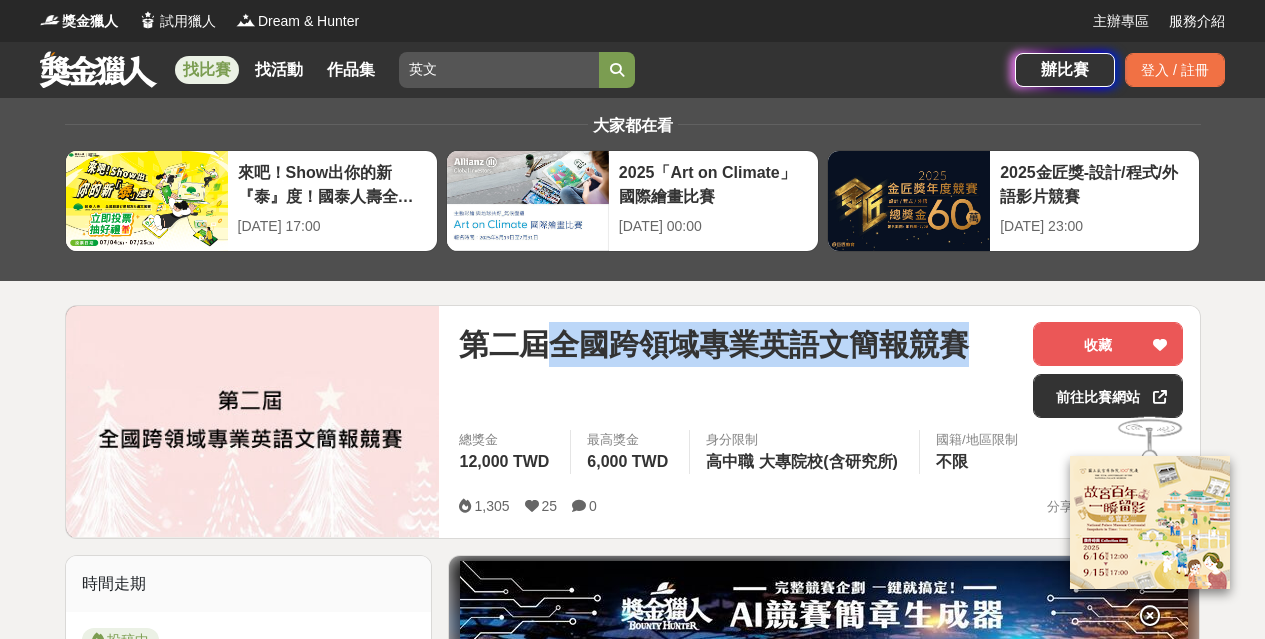 click on "第二屆全國跨領域專業英語文簡報競賽" at bounding box center [738, 344] 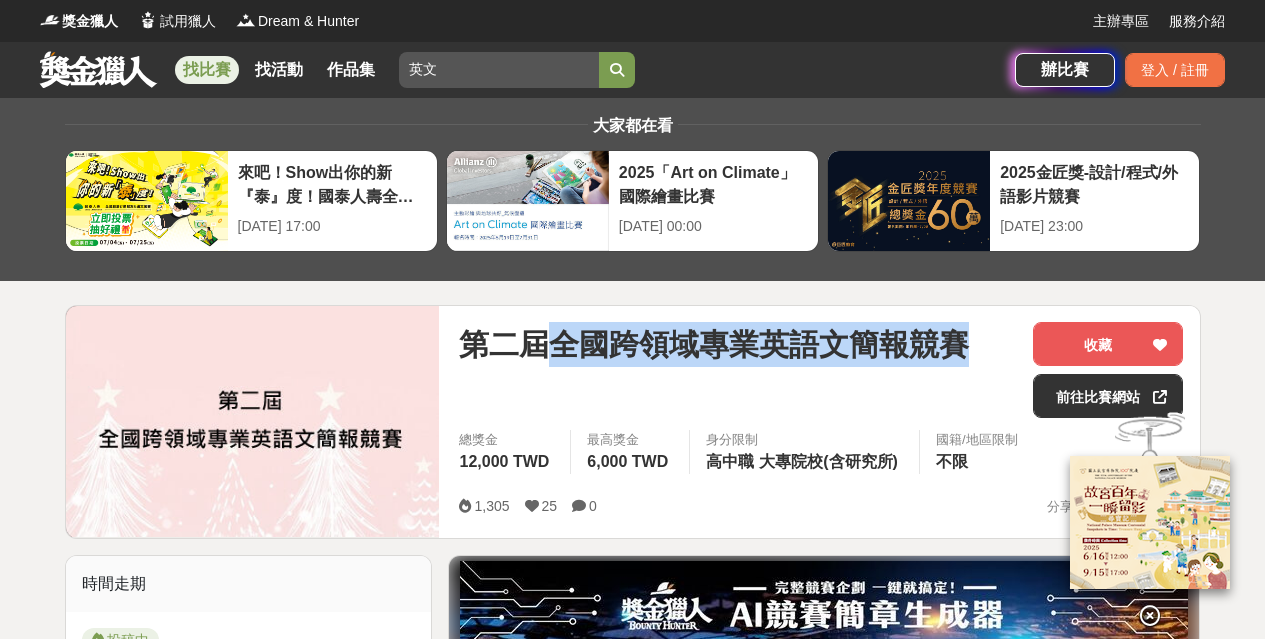 copy on "全國跨領域專業英語文簡報競賽" 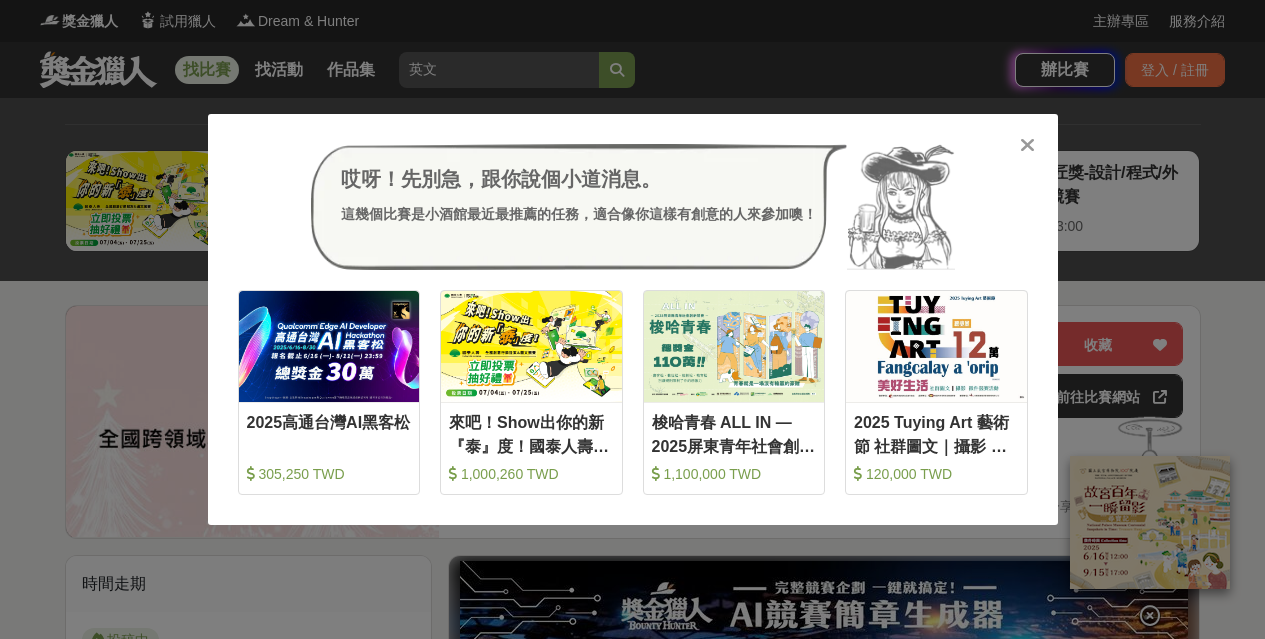 click at bounding box center (1027, 145) 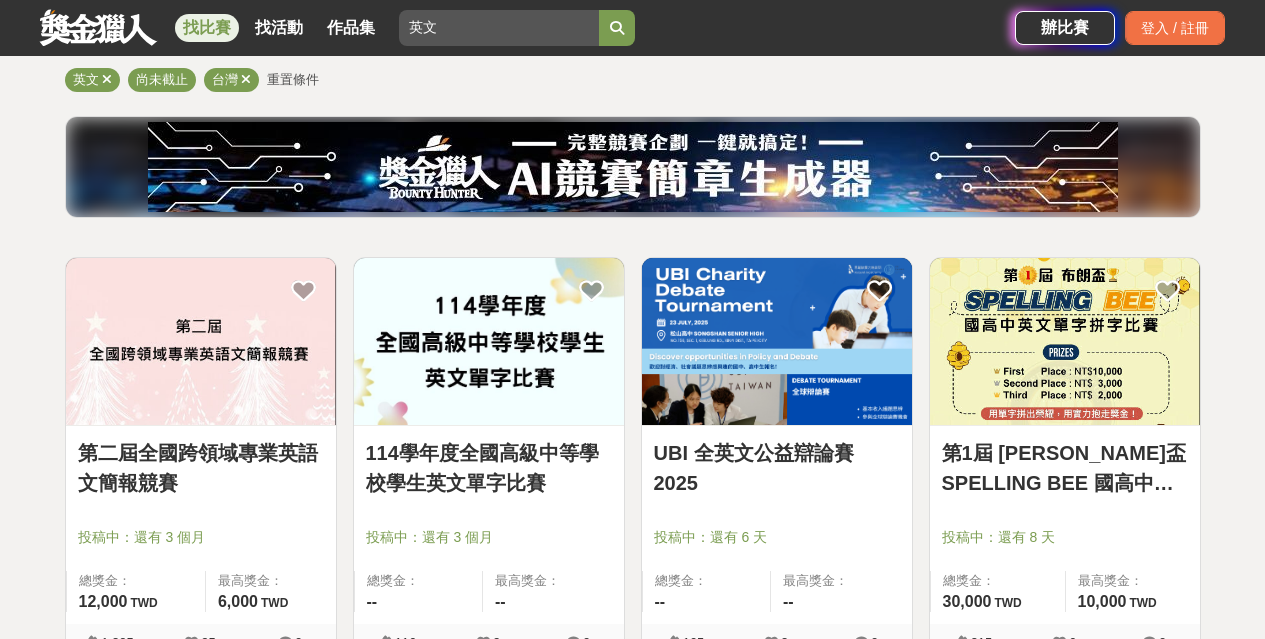 scroll, scrollTop: 276, scrollLeft: 0, axis: vertical 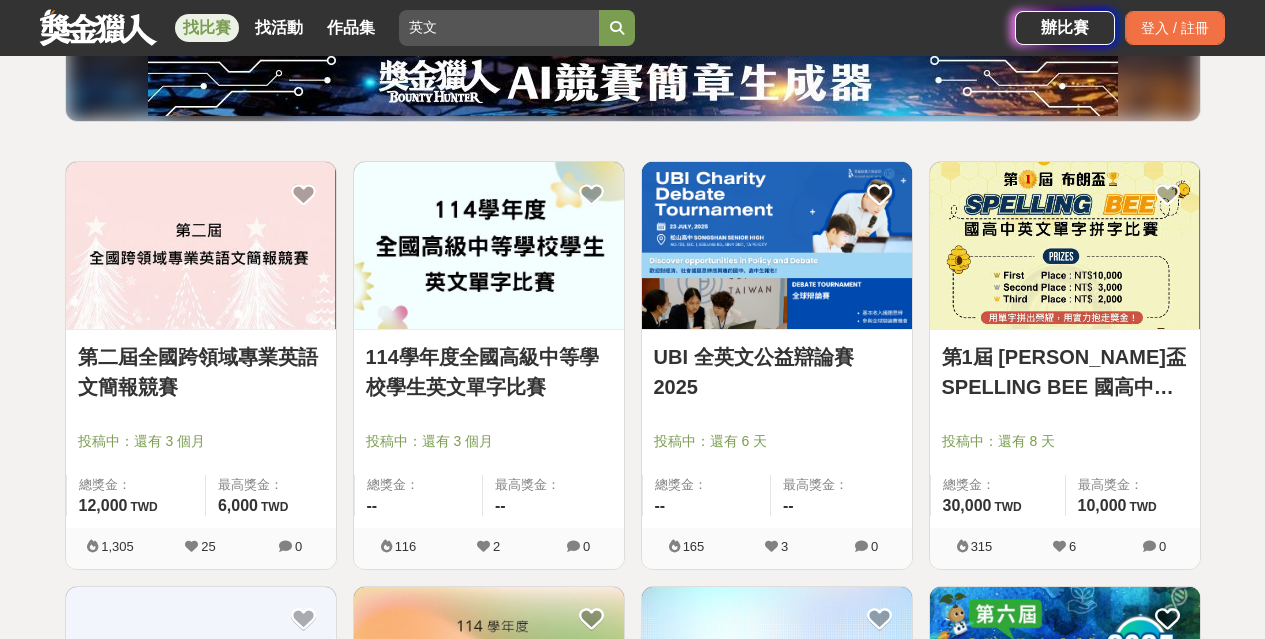 click at bounding box center [777, 245] 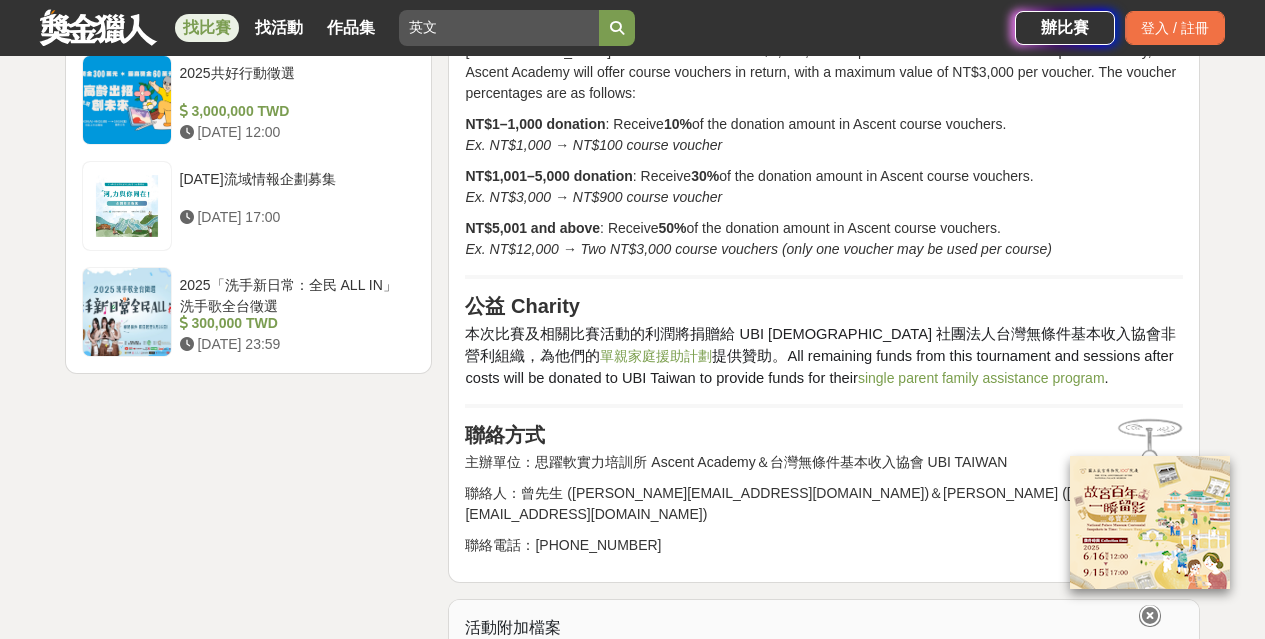 scroll, scrollTop: 2544, scrollLeft: 0, axis: vertical 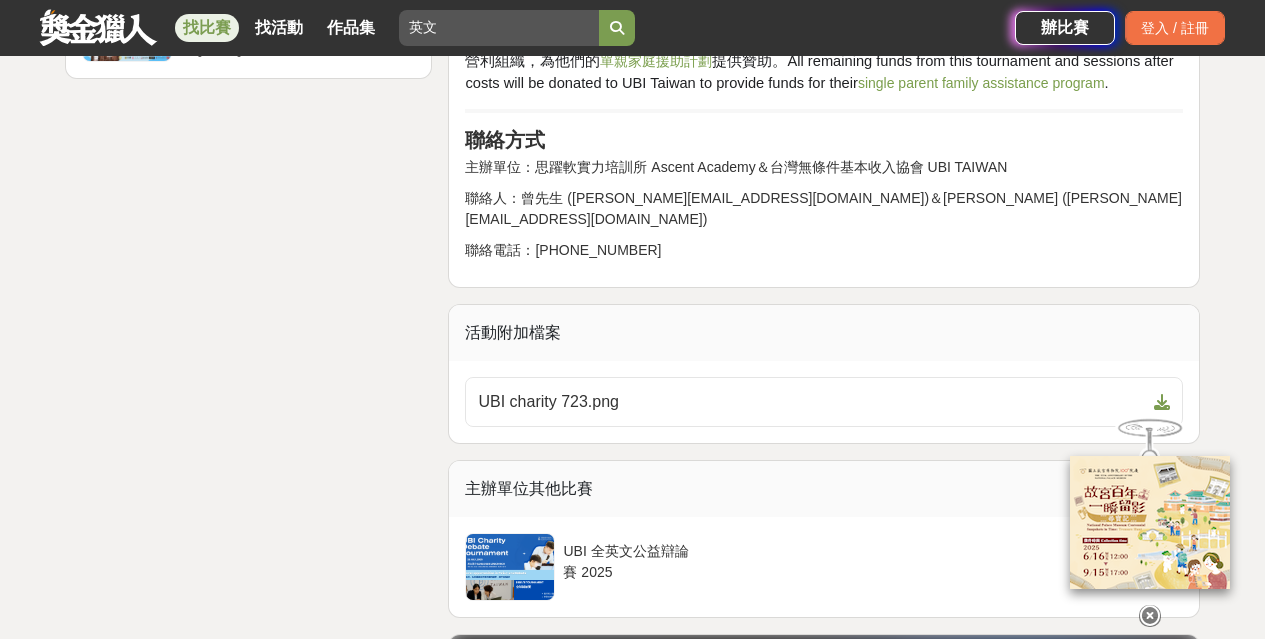 click on "活動簡介 About UBI Charity Debate Tournament 🔥 2025【#UBI全英文公益辯論賽】熱烈報名中！ 你是否曾想過：「若每個人都能領基本收入，世界會變得更好嗎？」在這場聚焦 UBI 全民基本收入的辯論賽中，我們邀請你用邏輯、英文與勇氣，站上台挑戰思辨極限！ 💡 Why should I join？ AI、自動化與貧富差距日益擴大，我們希望透過辯論，引導青少年深入探究公共議題，練習思辨、表達、共感與行動，成為改變世界的力量。 ❤️ 全數利潤將捐贈給 UBI Taiwan 社團法人台灣無條件基本收入協會非營利組織，支持他們的「單親家庭援助計畫」。 🎯 賽事亮點 🗣️ 全英文｜訓練國際表達力與邏輯結構 📚 經濟、社會議題｜拓展視野，提升全球素養 📌 參賽對象｜ 對英文辯論、經濟與社會議題有興趣的國高中生 📅 比賽時間｜ 2025 年 7 月 23 日（週三）8:00-17:00 賽前工作坊 Workshop : Receive" at bounding box center [824, -939] 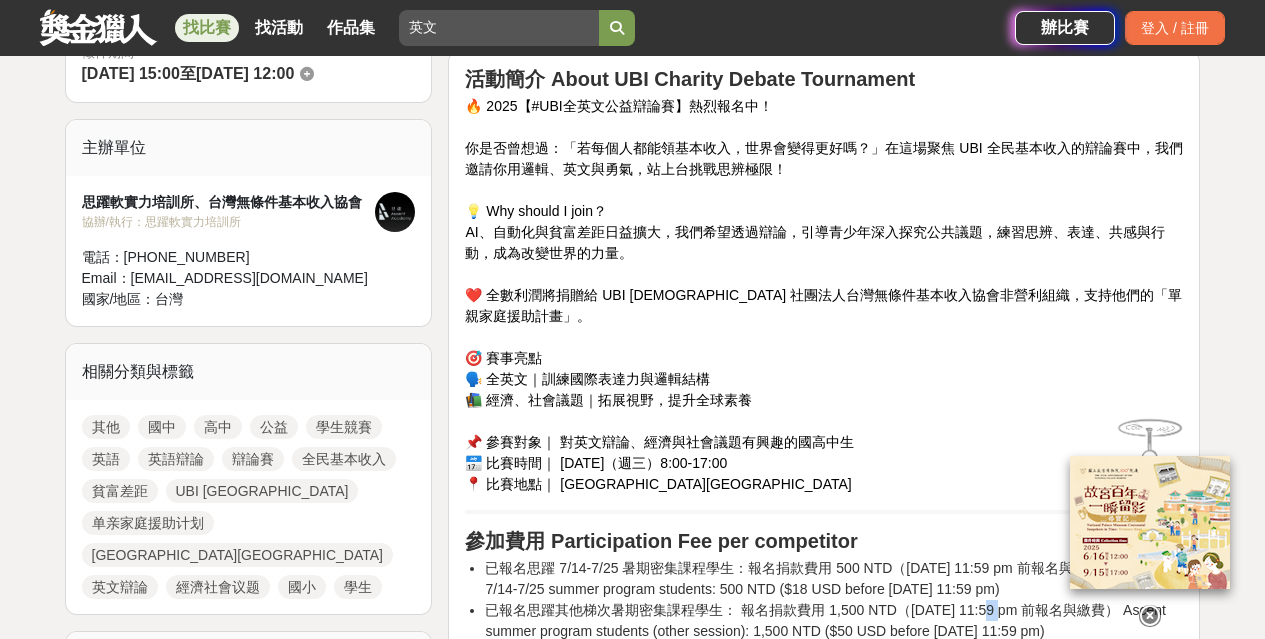 scroll, scrollTop: 623, scrollLeft: 0, axis: vertical 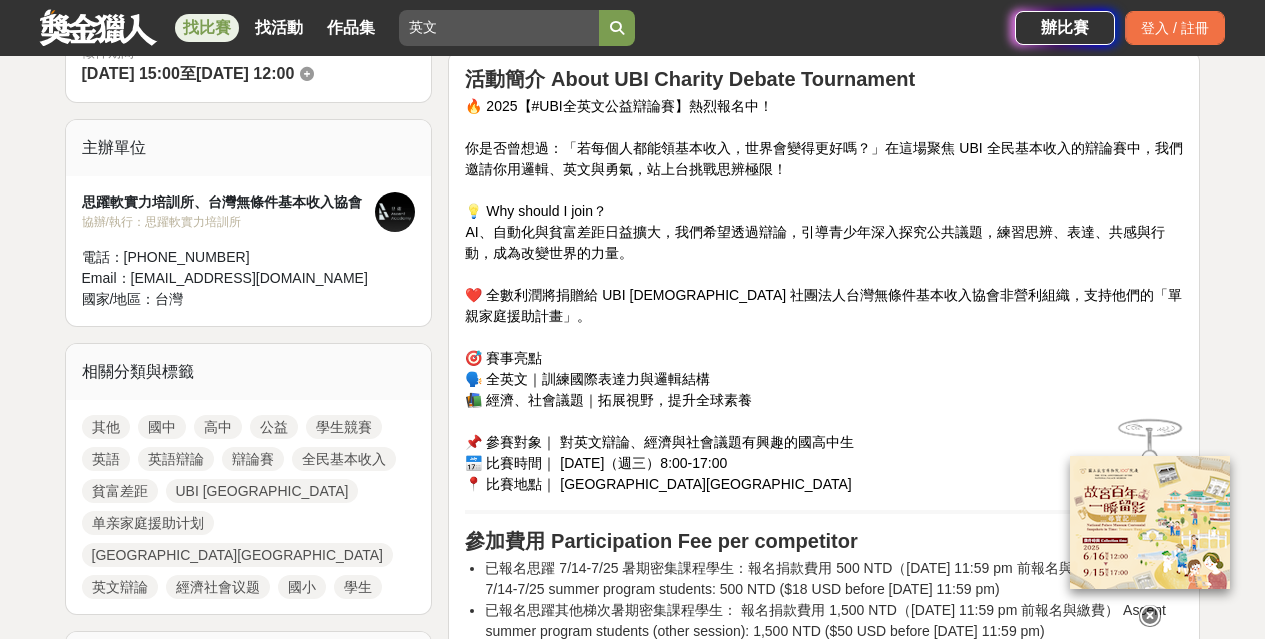 click on "🔥 2025【#UBI全英文公益辯論賽】熱烈報名中！ 你是否曾想過：「若每個人都能領基本收入，世界會變得更好嗎？」在這場聚焦 UBI 全民基本收入的辯論賽中，我們邀請你用邏輯、英文與勇氣，站上台挑戰思辨極限！ 💡 Why should I join？ AI、自動化與貧富差距日益擴大，我們希望透過辯論，引導青少年深入探究公共議題，練習思辨、表達、共感與行動，成為改變世界的力量。 ❤️ 全數利潤將捐贈給 UBI Taiwan 社團法人台灣無條件基本收入協會非營利組織，支持他們的「單親家庭援助計畫」。 🎯 賽事亮點 🗣️ 全英文｜訓練國際表達力與邏輯結構 📚 經濟、社會議題｜拓展視野，提升全球素養 📌 參賽對象｜ 對英文辯論、經濟與社會議題有興趣的國高中生 📅 比賽時間｜ 2025 年 7 月 23 日（週三）8:00-17:00 📍 比賽地點｜ 台北市市立松山高中" at bounding box center (824, 295) 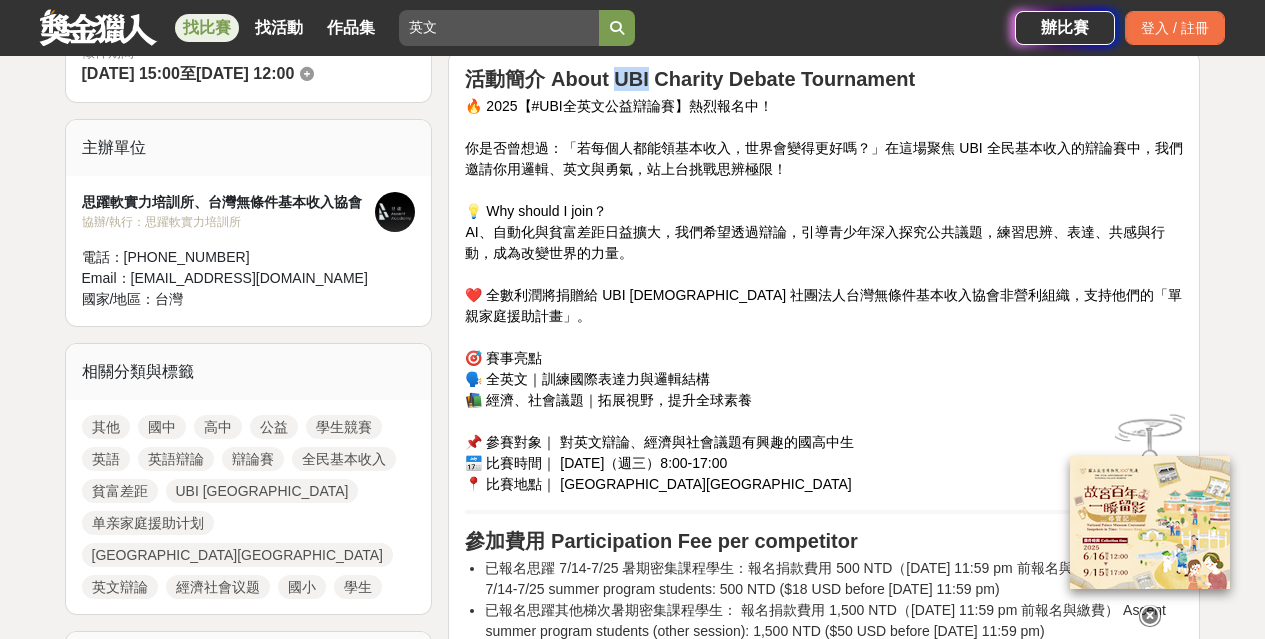 drag, startPoint x: 616, startPoint y: 76, endPoint x: 650, endPoint y: 78, distance: 34.058773 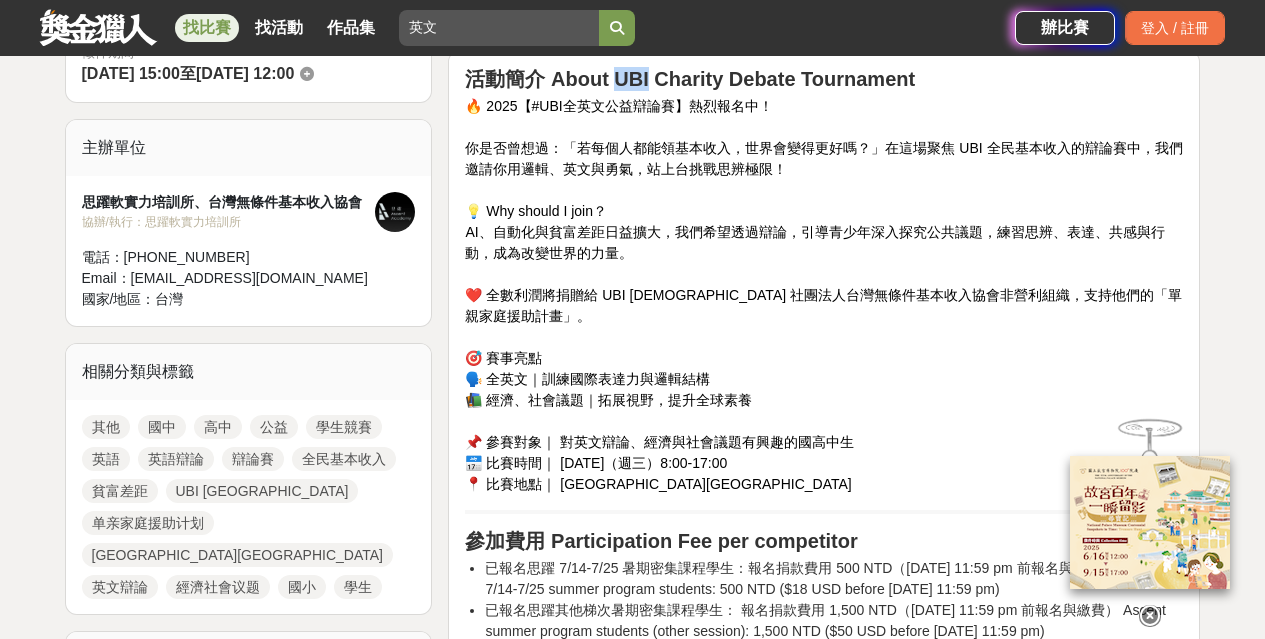 click on "活動簡介 About UBI Charity Debate Tournament" at bounding box center (690, 79) 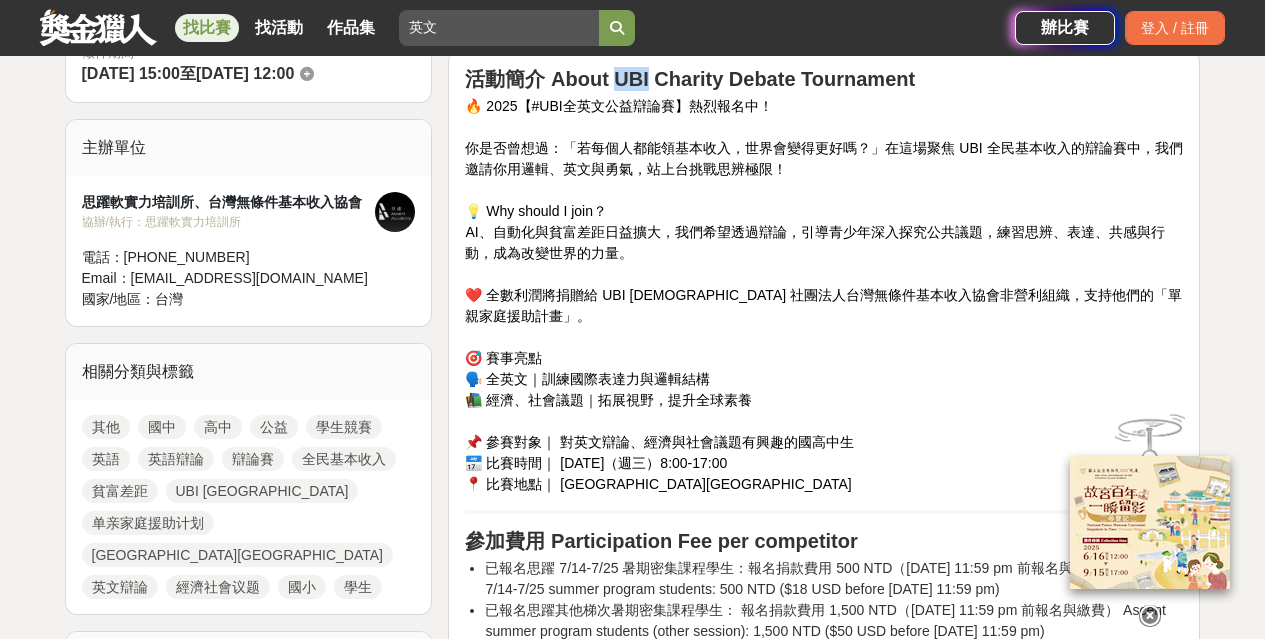 click on "活動簡介 About UBI Charity Debate Tournament" at bounding box center [690, 79] 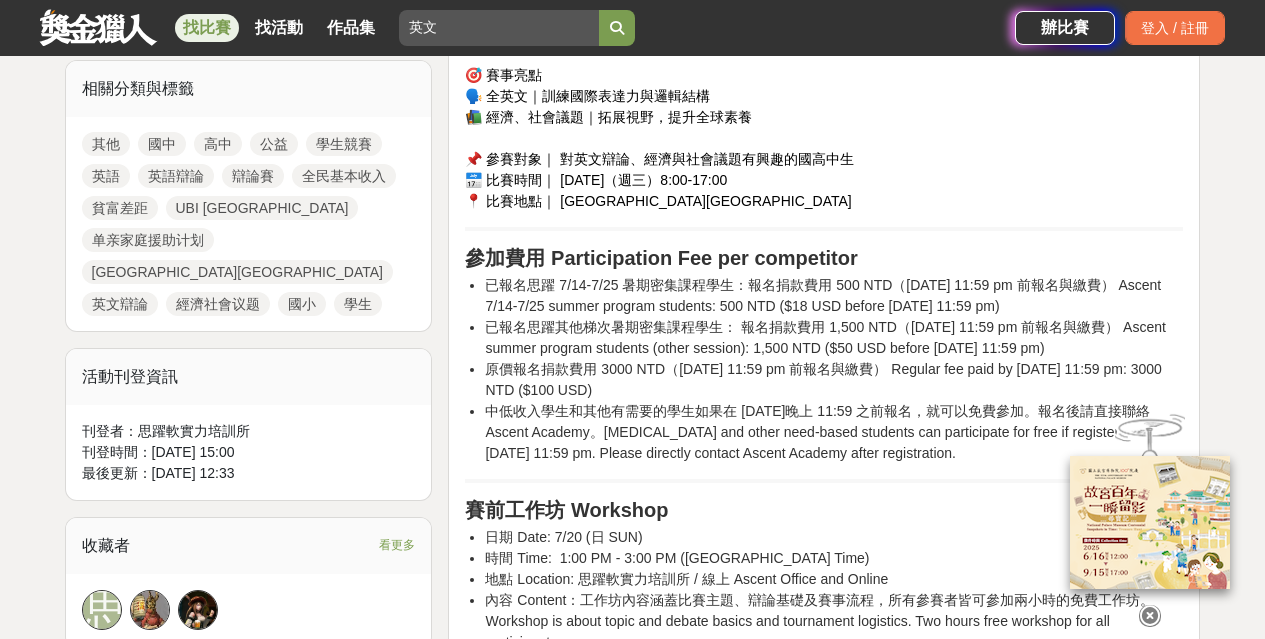 scroll, scrollTop: 908, scrollLeft: 0, axis: vertical 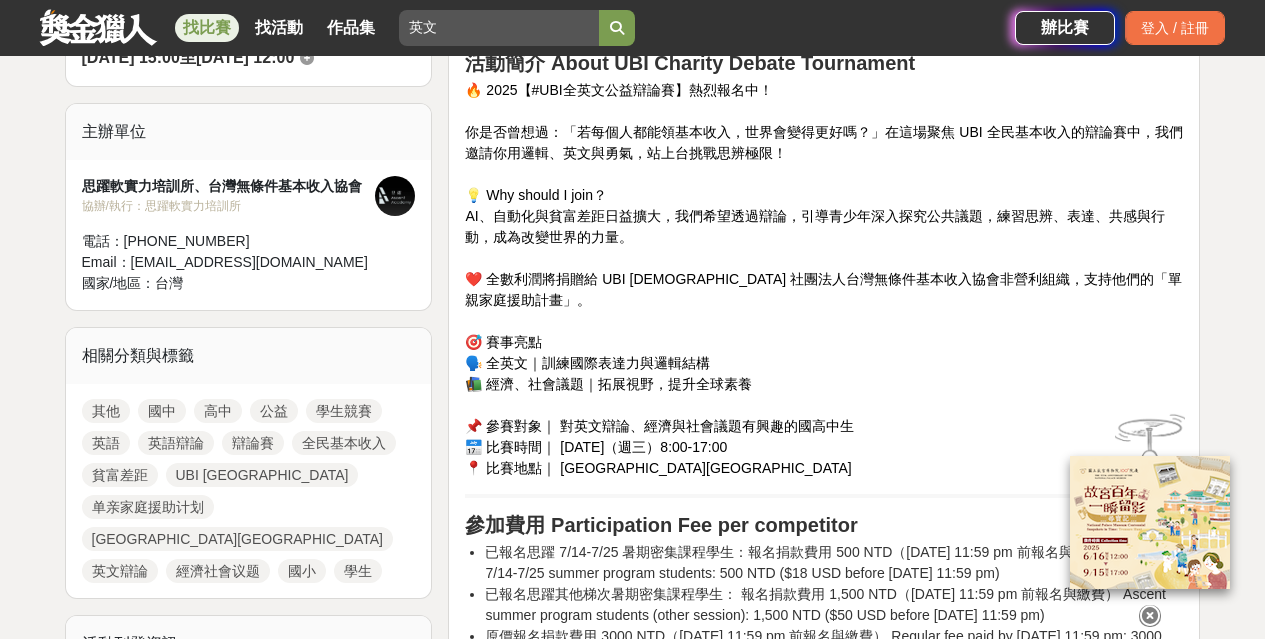 click on "活動簡介 About UBI Charity Debate Tournament" at bounding box center (824, 63) 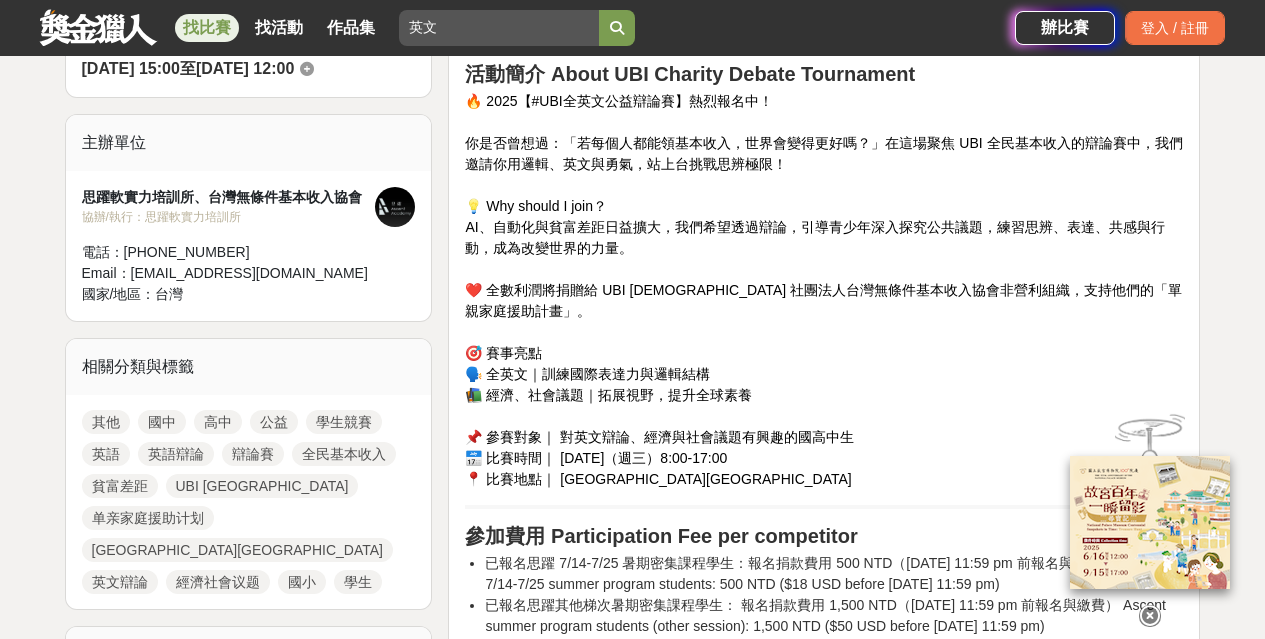 click on "🔥 2025【#UBI全英文公益辯論賽】熱烈報名中！ 你是否曾想過：「若每個人都能領基本收入，世界會變得更好嗎？」在這場聚焦 UBI 全民基本收入的辯論賽中，我們邀請你用邏輯、英文與勇氣，站上台挑戰思辨極限！ 💡 Why should I join？ AI、自動化與貧富差距日益擴大，我們希望透過辯論，引導青少年深入探究公共議題，練習思辨、表達、共感與行動，成為改變世界的力量。 ❤️ 全數利潤將捐贈給 UBI Taiwan 社團法人台灣無條件基本收入協會非營利組織，支持他們的「單親家庭援助計畫」。 🎯 賽事亮點 🗣️ 全英文｜訓練國際表達力與邏輯結構 📚 經濟、社會議題｜拓展視野，提升全球素養 📌 參賽對象｜ 對英文辯論、經濟與社會議題有興趣的國高中生 📅 比賽時間｜ 2025 年 7 月 23 日（週三）8:00-17:00 📍 比賽地點｜ 台北市市立松山高中" at bounding box center [824, 290] 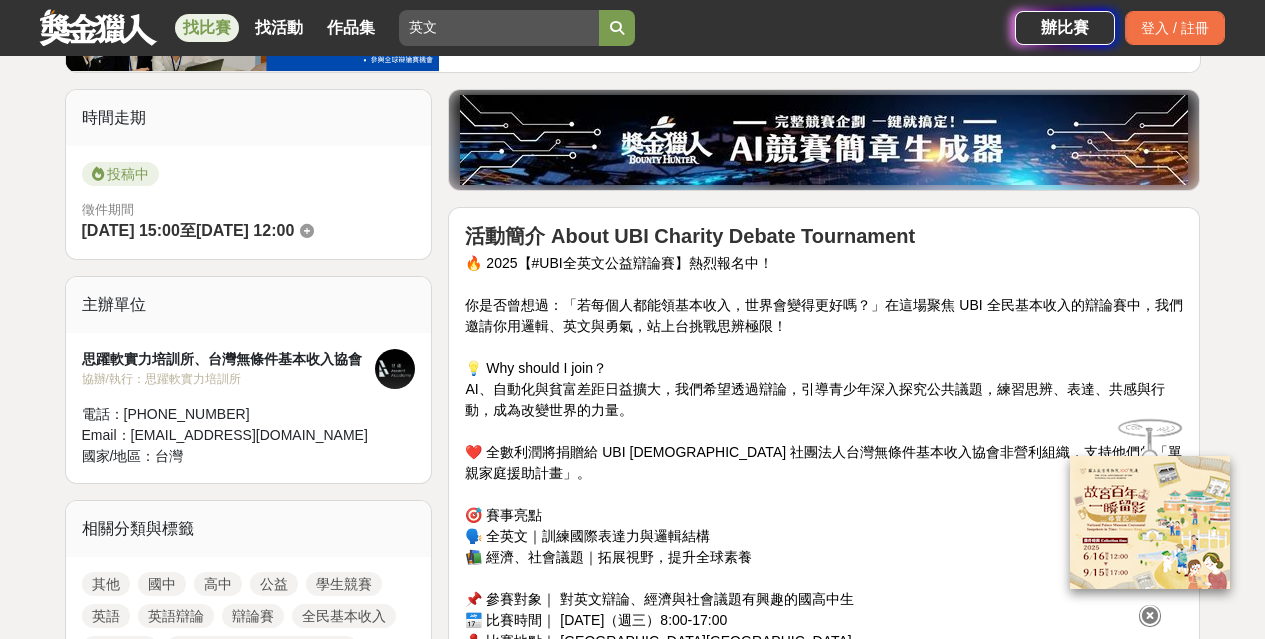 scroll, scrollTop: 762, scrollLeft: 0, axis: vertical 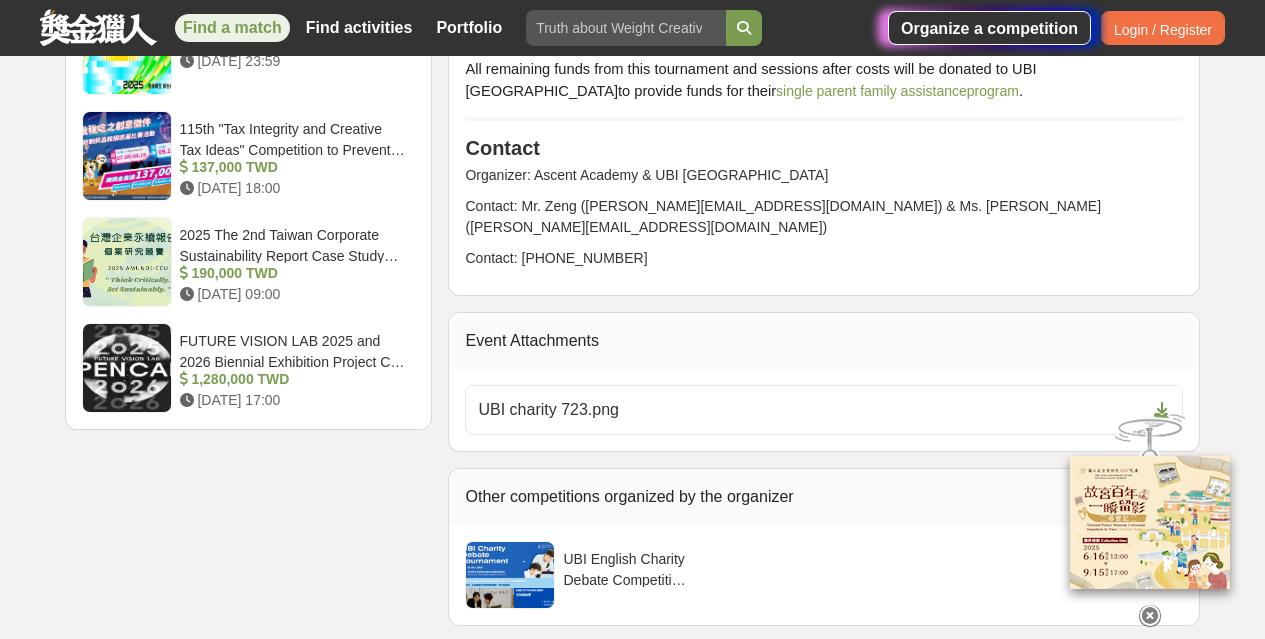 click on "Time Travel Submitting Application Period 2025-06-30 15:00  to  2025-07-16 12:00 Organizer Siyue Soft Power Training Institute, Taiwan Unconditional Basic Income Association Co-organized/Executed by:  Siyue Soft Power Training Institute Tel:  02-2715-2352 Email:  contact@ascenttw.com Country/Region:  Taiwan Related categories and tags 125 junior high school high school Public Welfare Student Competition English English Debate Debate Universal Basic Income Wealth gap UBI Taiwan Single Parent Family Assistance Program Taipei Municipal Songshan Senior High School English Debate Economic and social issues Elementary School student Event Information Publisher:  Siyue Soft Power Training Institute Posted on:  2025-06-30 15:00 Last updated:  2025-07-06 12:33 Collector See more think The tavern is also recommended 2025 "Small Dreams, Big Ambition" Dream Pursuit Project   6,600,000 TWD   2025-09-12 12:00 2025 Tuying Art Festival Community Photo and Text｜Photography Competition   120,000 TWD   2025-08-10 17:00" at bounding box center [249, -603] 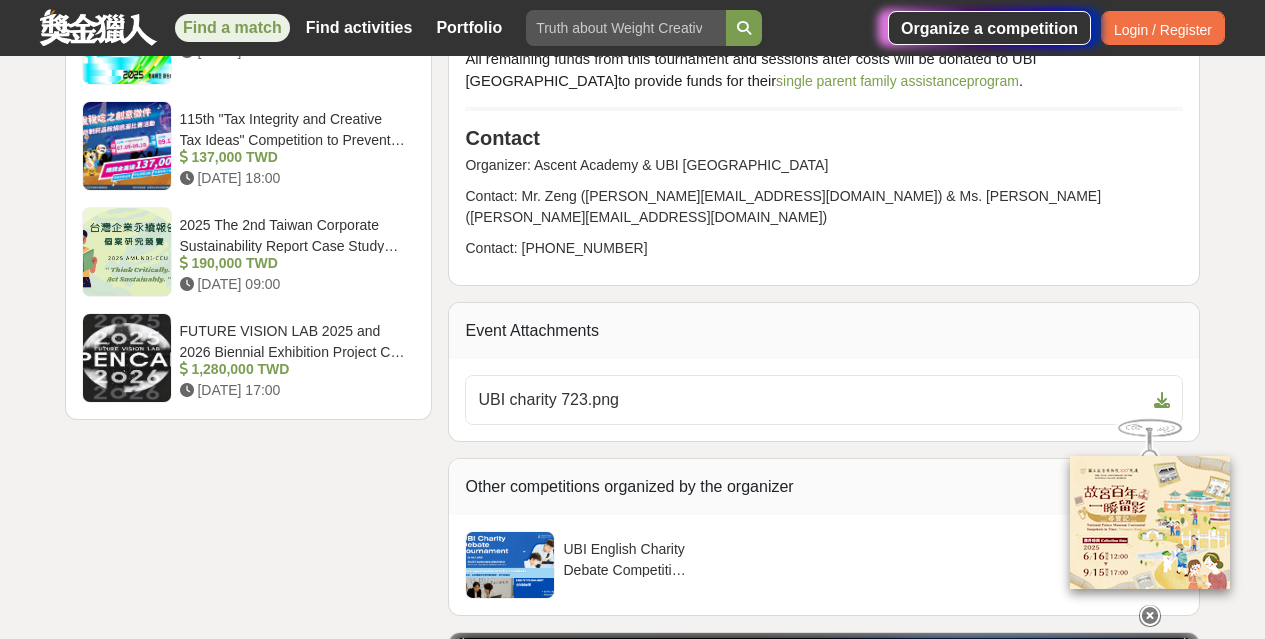 scroll, scrollTop: 2722, scrollLeft: 0, axis: vertical 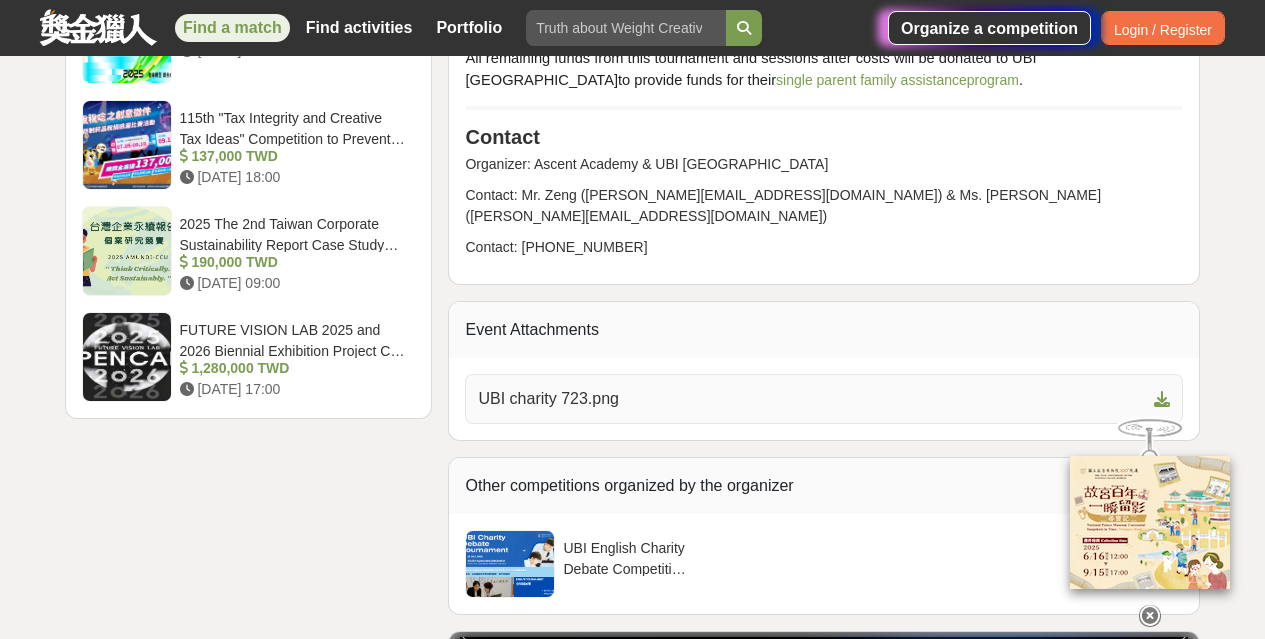 click on "UBI charity 723.png" at bounding box center [548, 398] 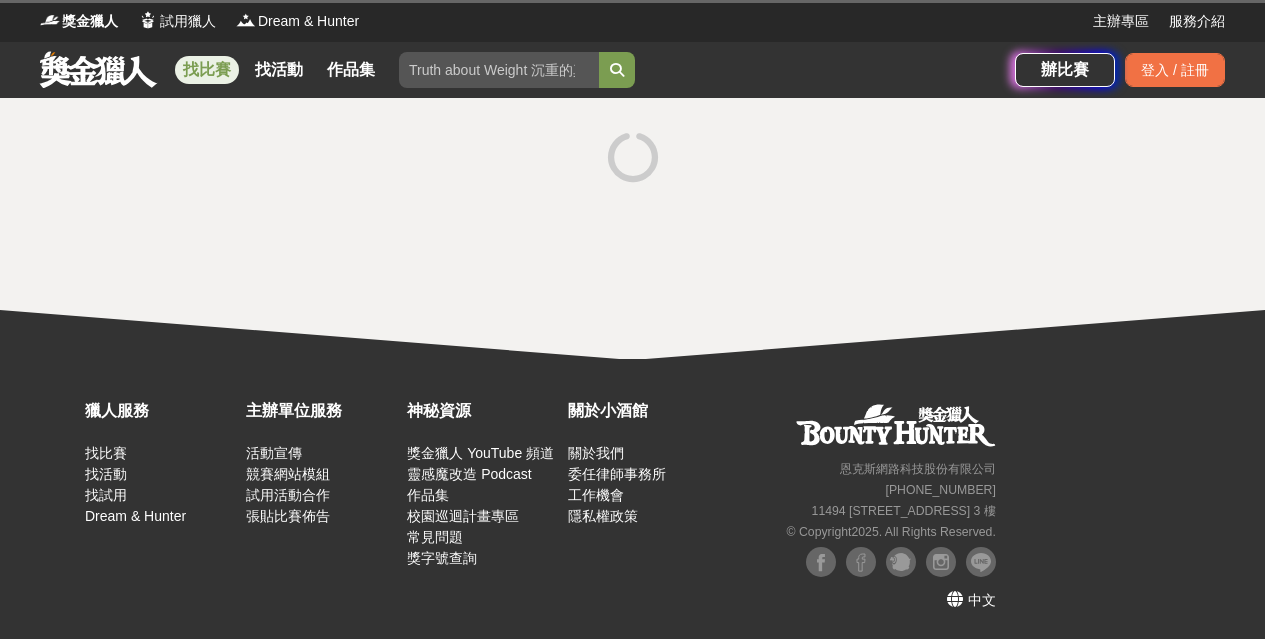 scroll, scrollTop: 0, scrollLeft: 0, axis: both 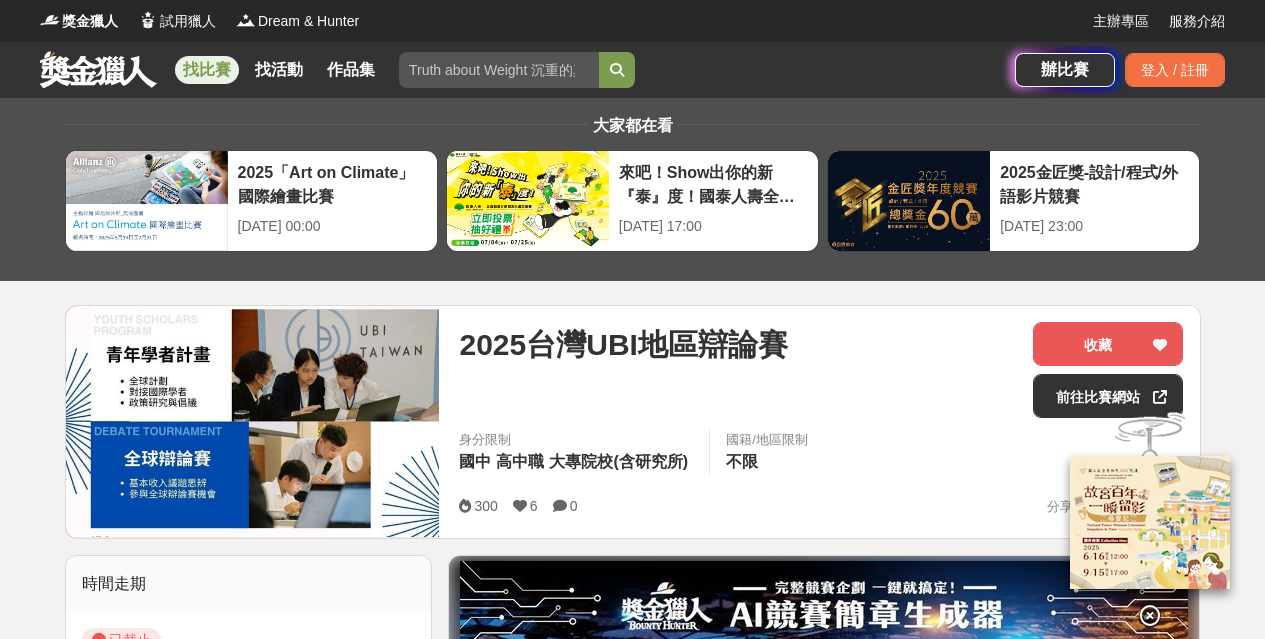 click at bounding box center [98, 69] 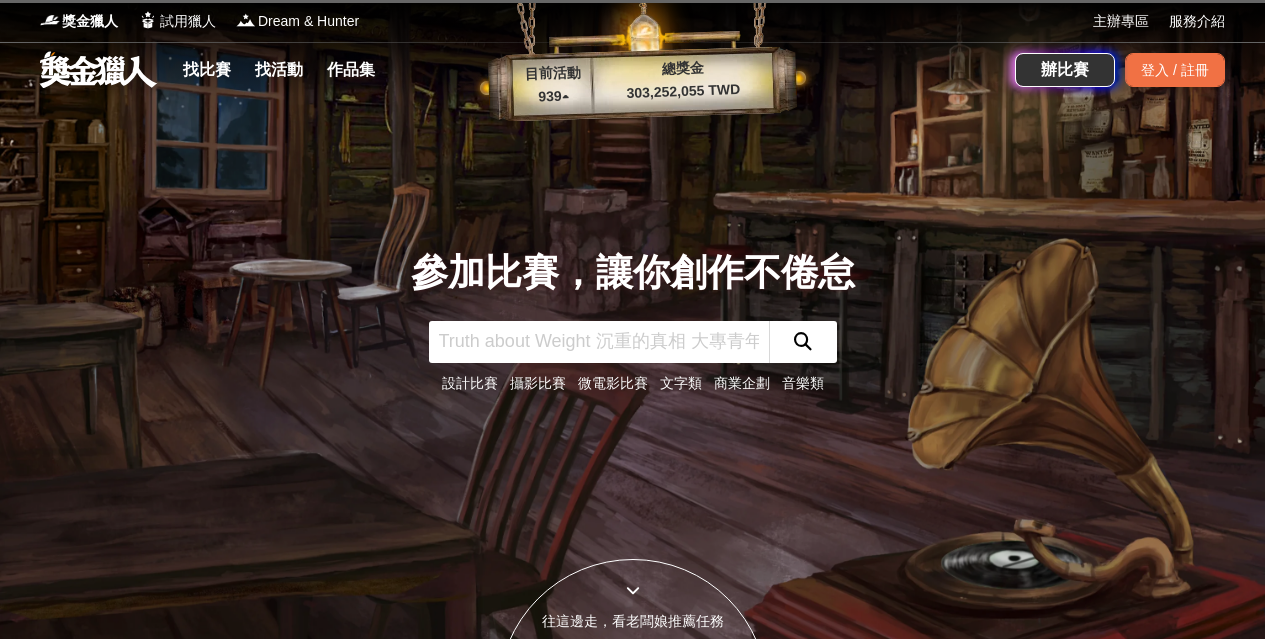 click at bounding box center [599, 342] 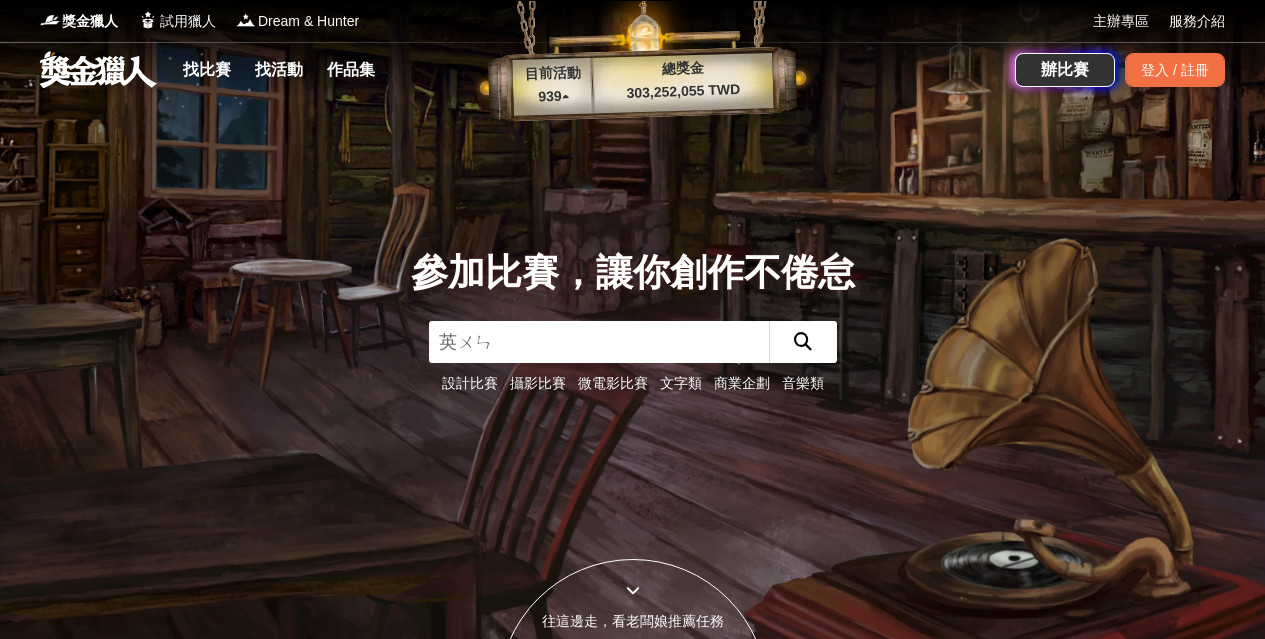 type on "英文" 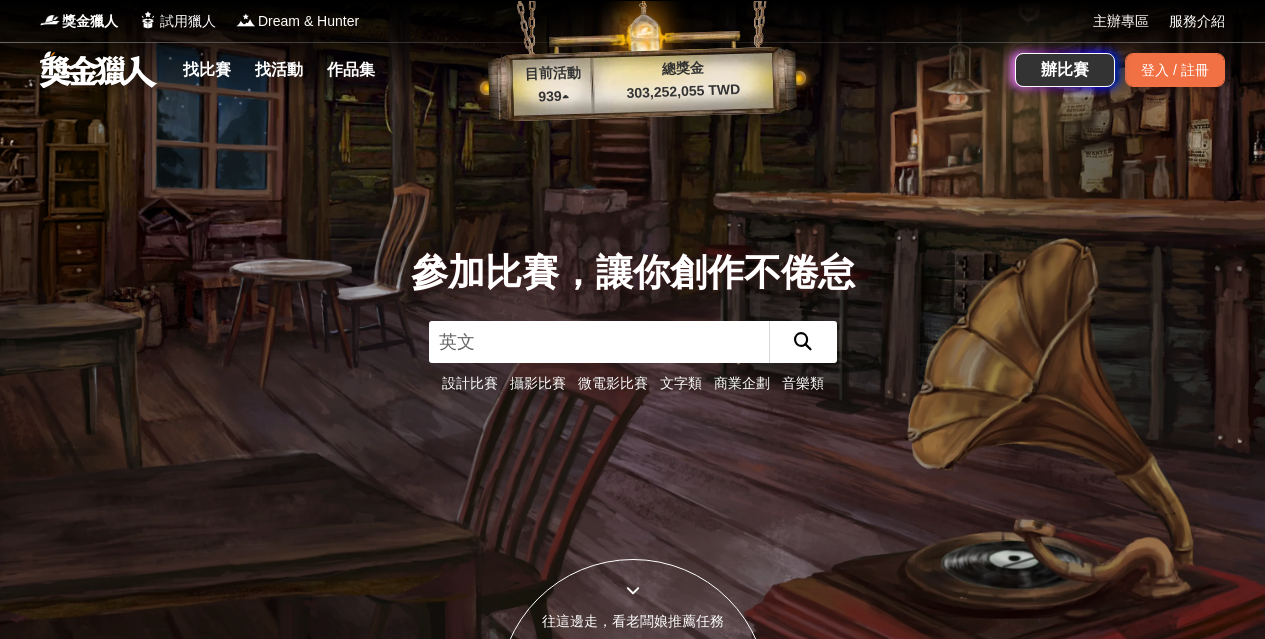 click at bounding box center (803, 342) 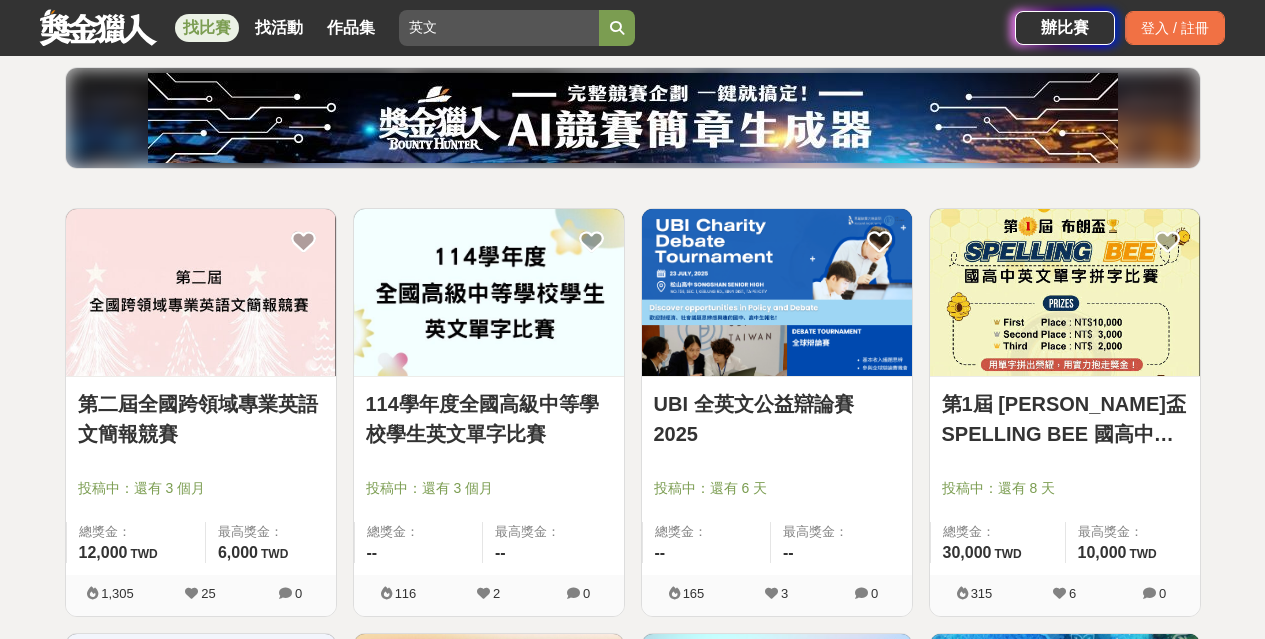 scroll, scrollTop: 307, scrollLeft: 0, axis: vertical 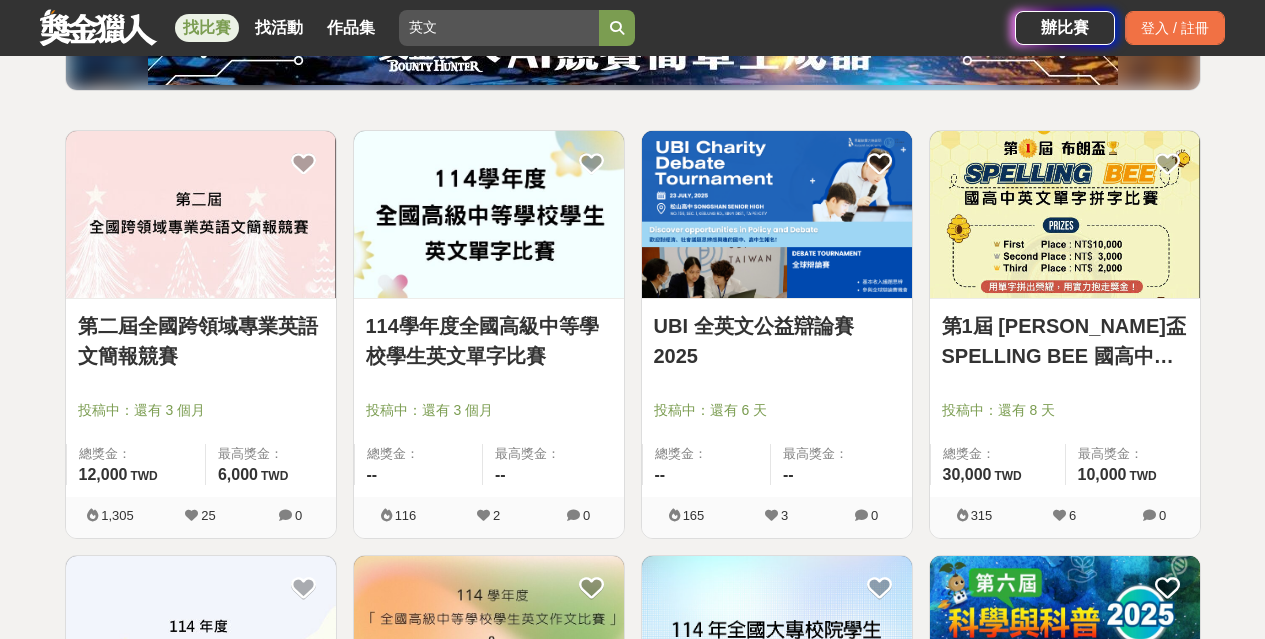 click at bounding box center [1065, 214] 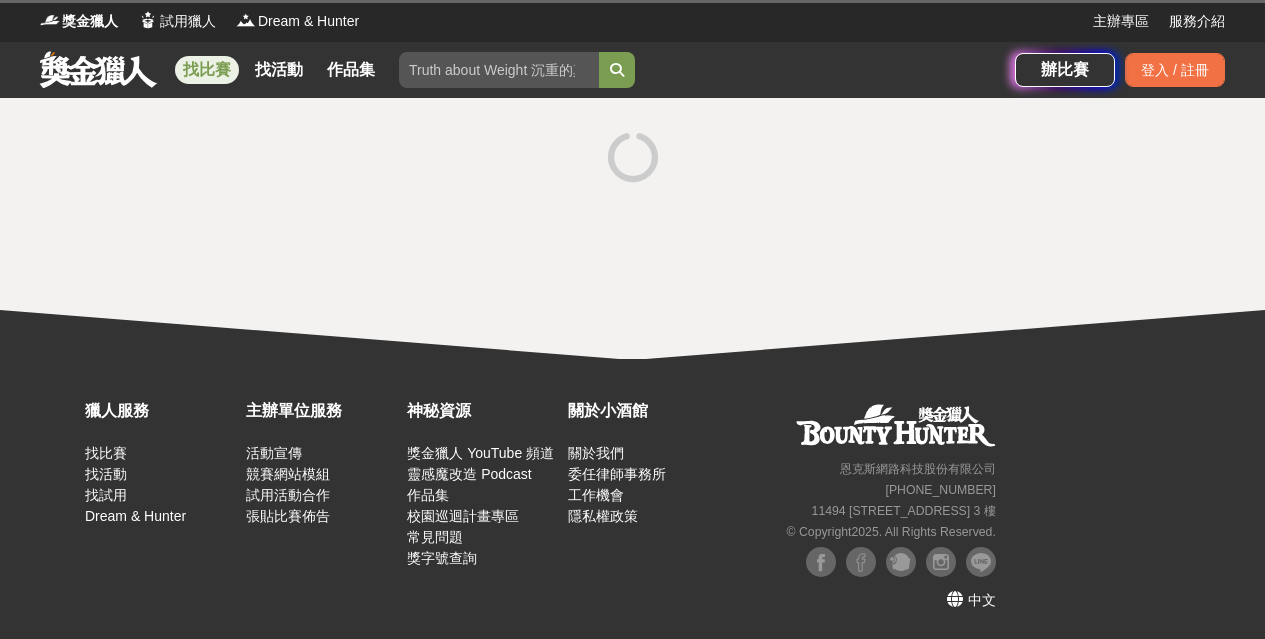 scroll, scrollTop: 0, scrollLeft: 0, axis: both 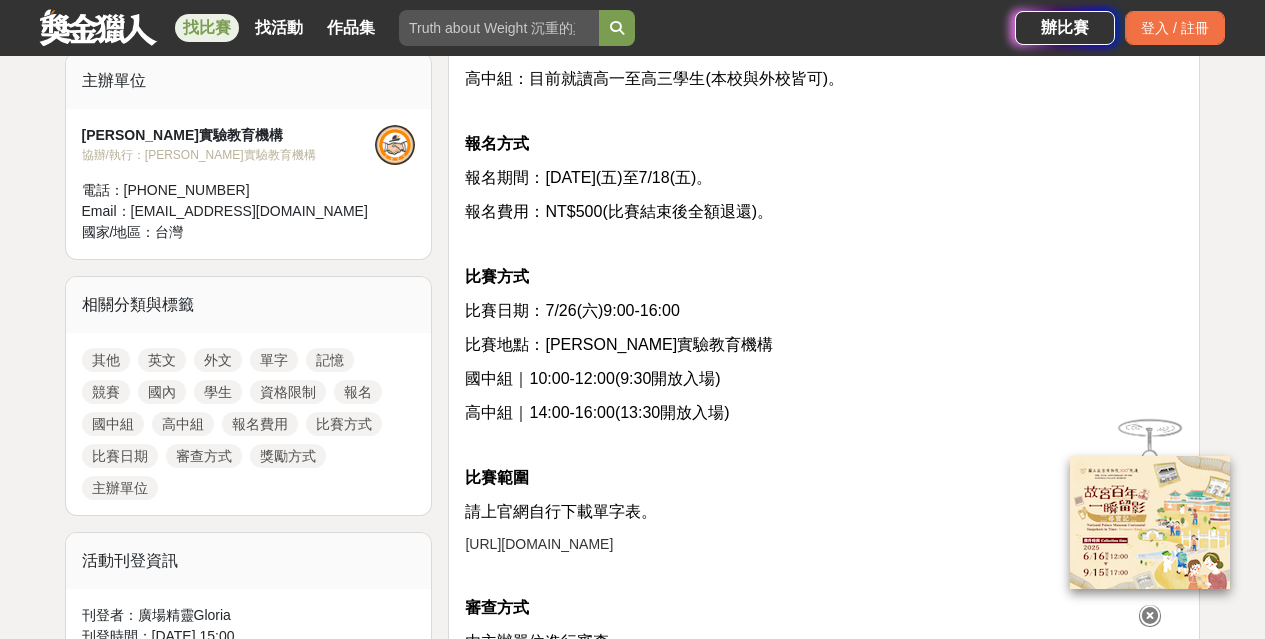 drag, startPoint x: 467, startPoint y: 547, endPoint x: 999, endPoint y: 588, distance: 533.5776 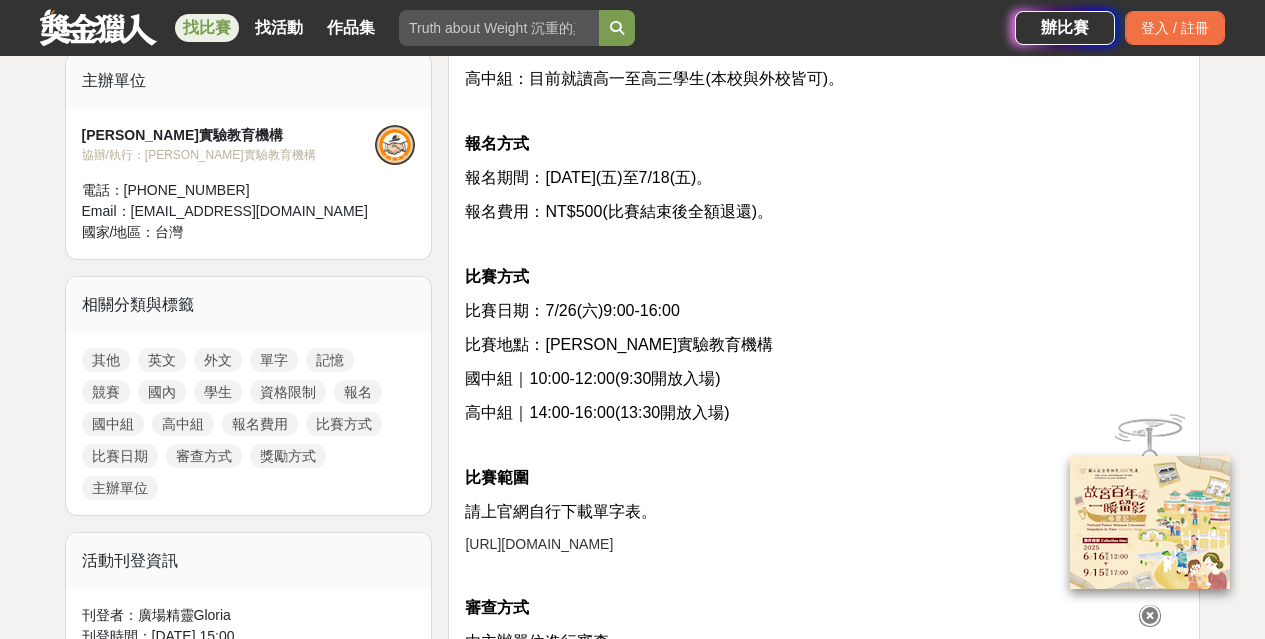 copy on "[URL][DOMAIN_NAME]" 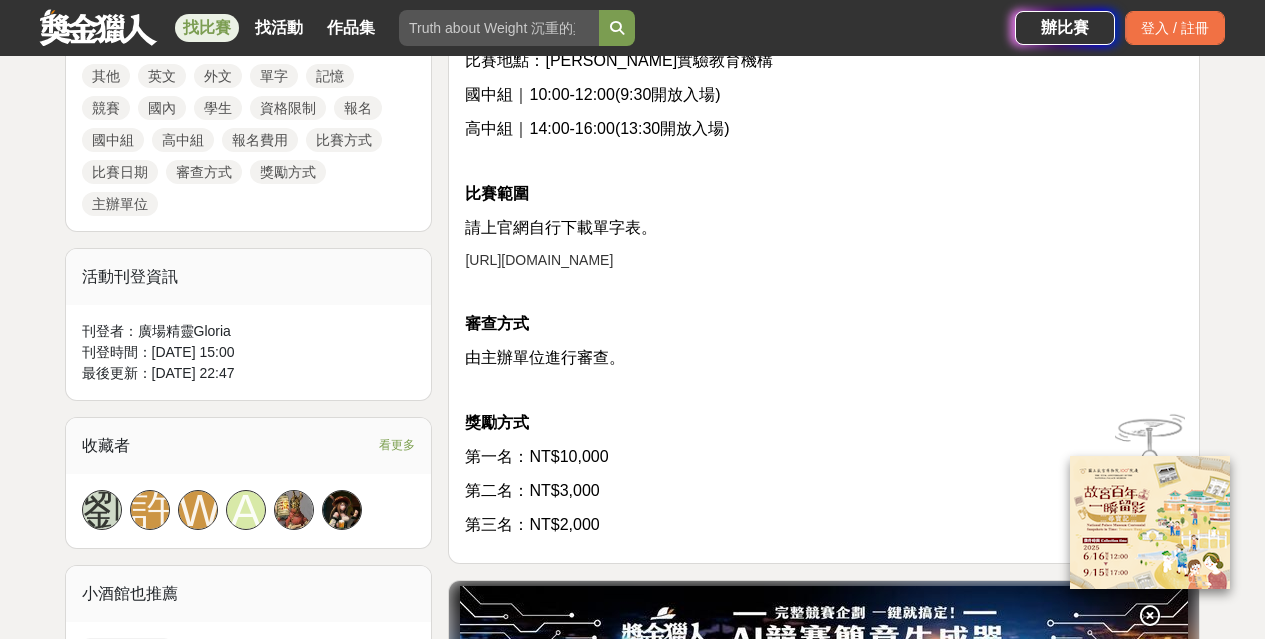 scroll, scrollTop: 976, scrollLeft: 0, axis: vertical 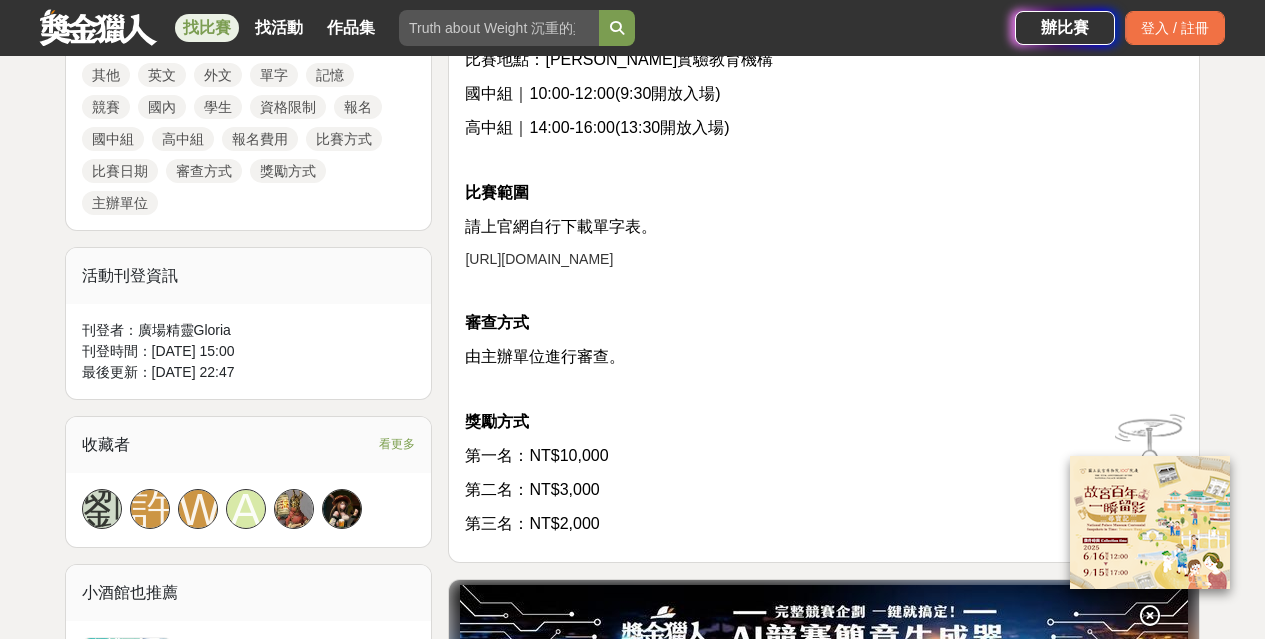 copy on "[URL][DOMAIN_NAME]" 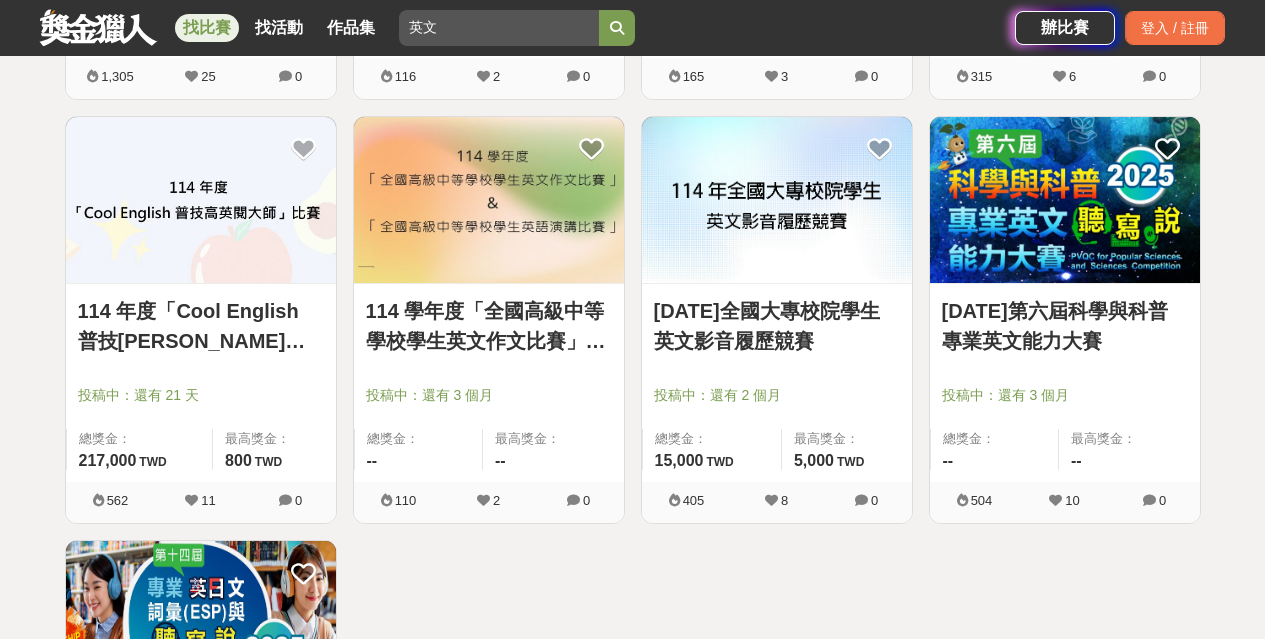 scroll, scrollTop: 748, scrollLeft: 0, axis: vertical 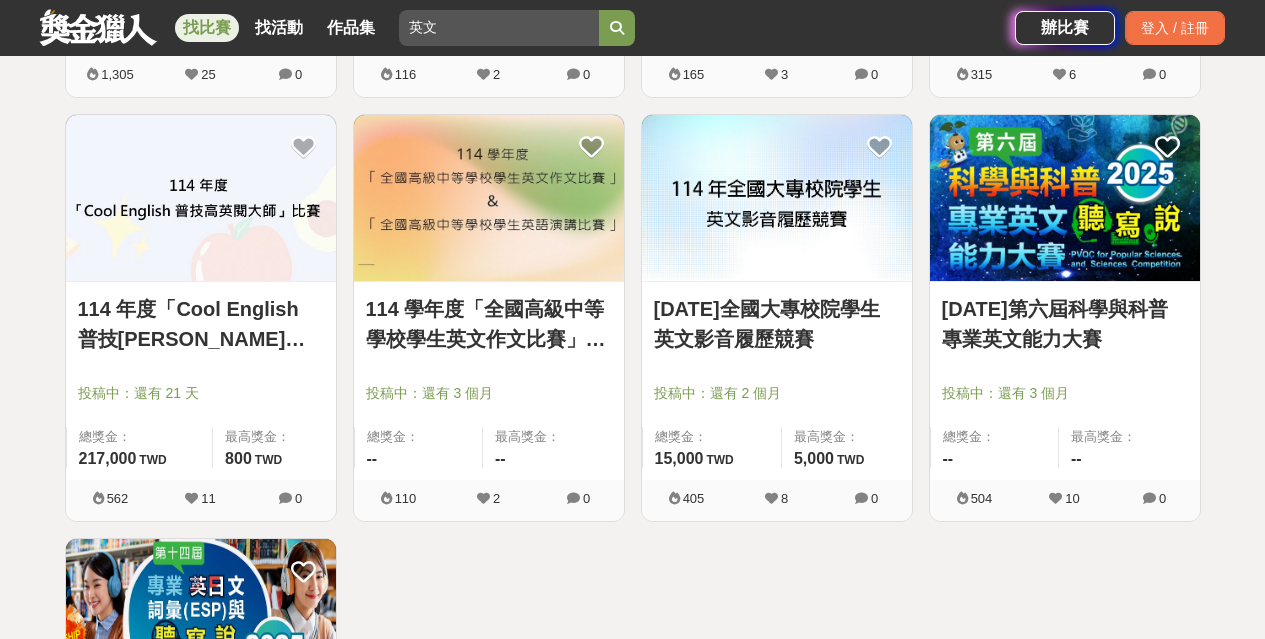 click on "114 年度「Cool English 普技[PERSON_NAME]大師」比賽" at bounding box center [201, 324] 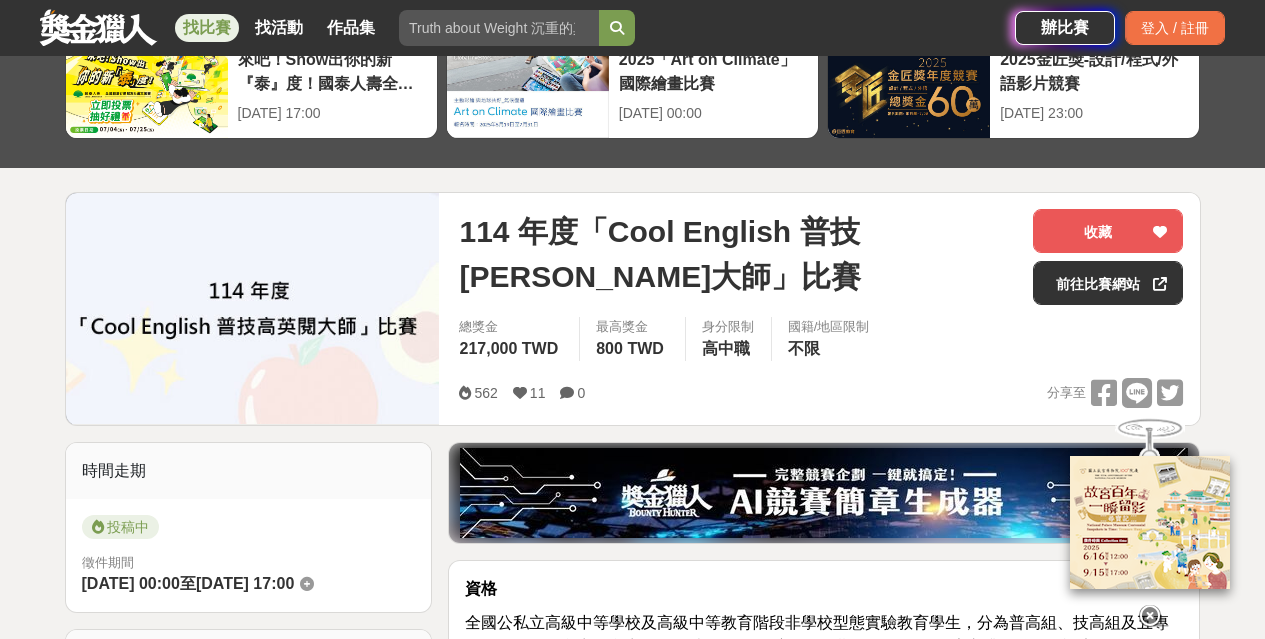 scroll, scrollTop: 101, scrollLeft: 0, axis: vertical 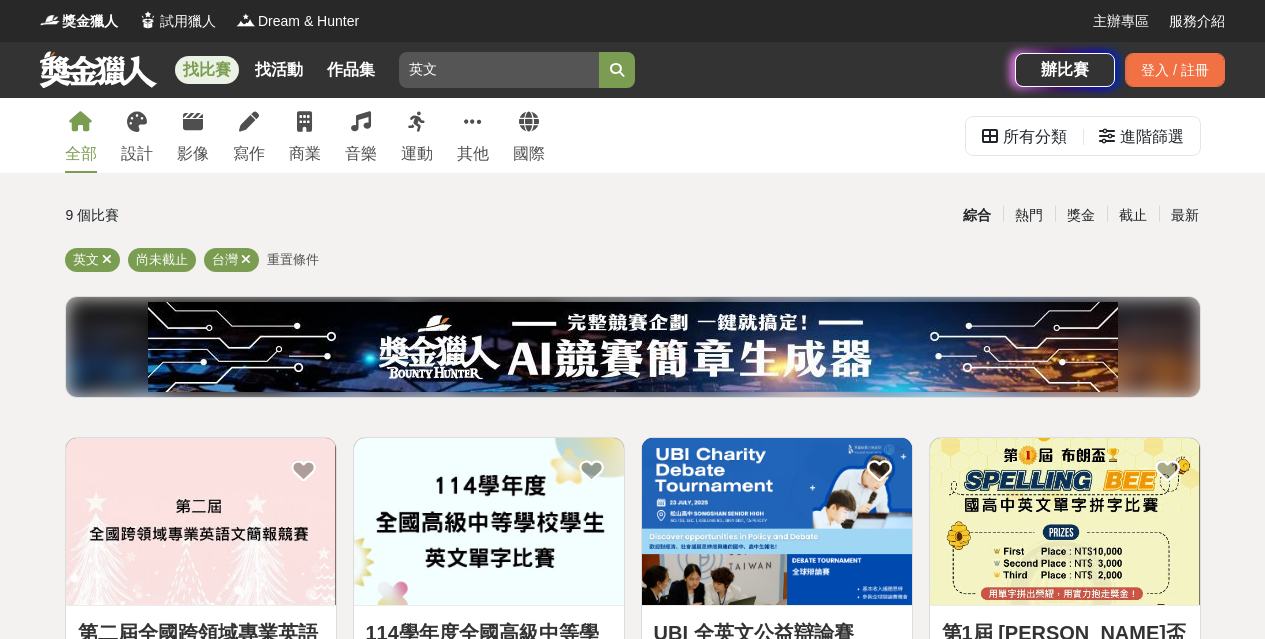 click on "英文" at bounding box center [499, 70] 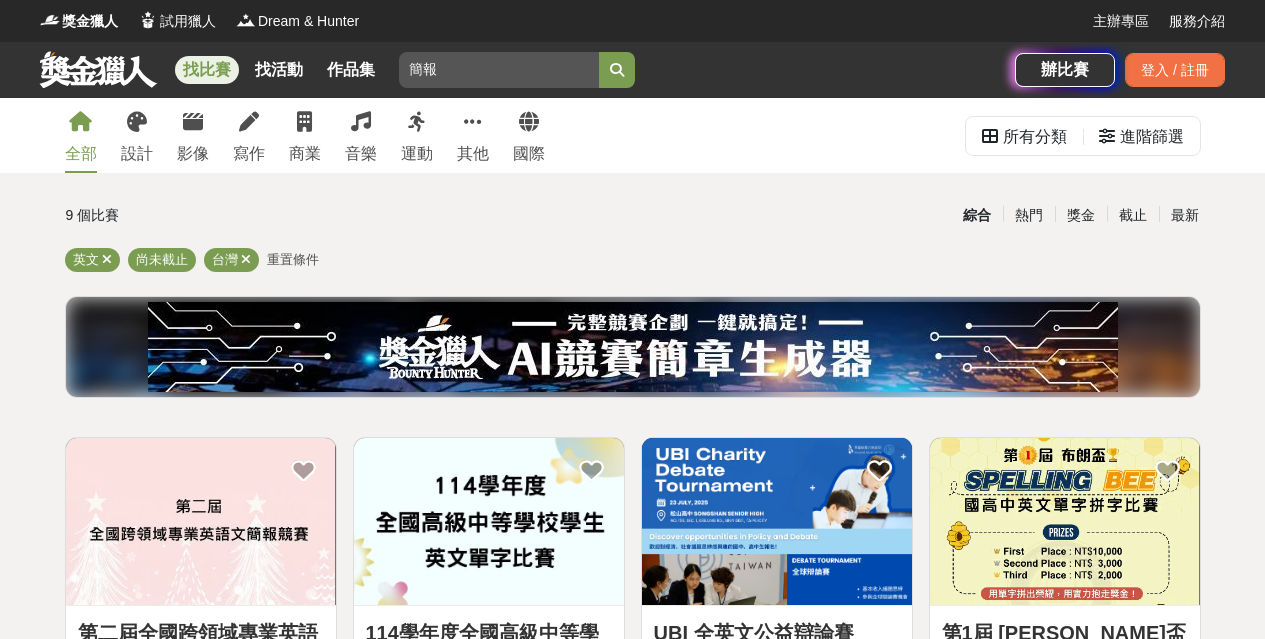 type on "簡報" 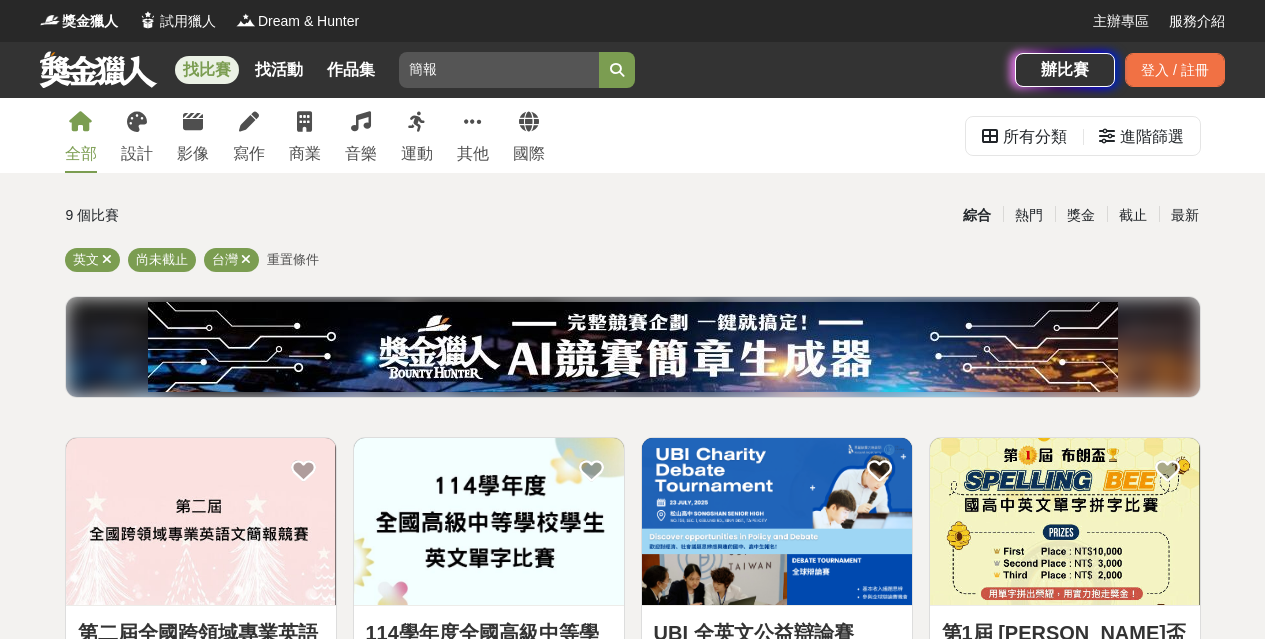 click at bounding box center (617, 70) 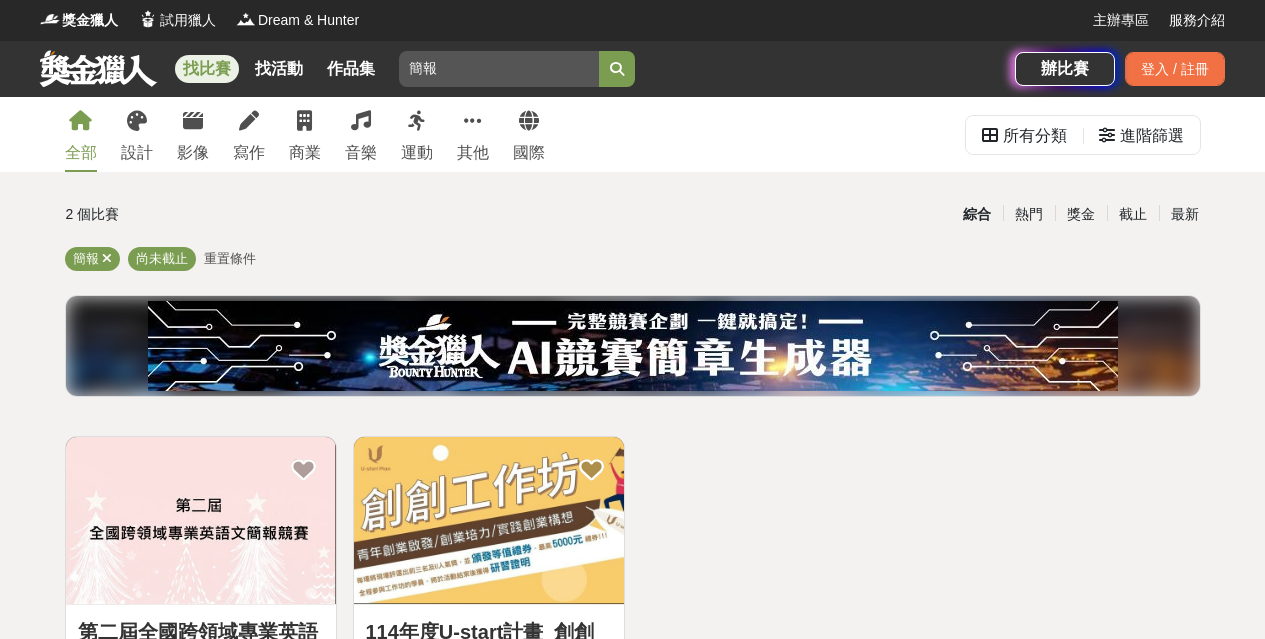 scroll, scrollTop: 0, scrollLeft: 0, axis: both 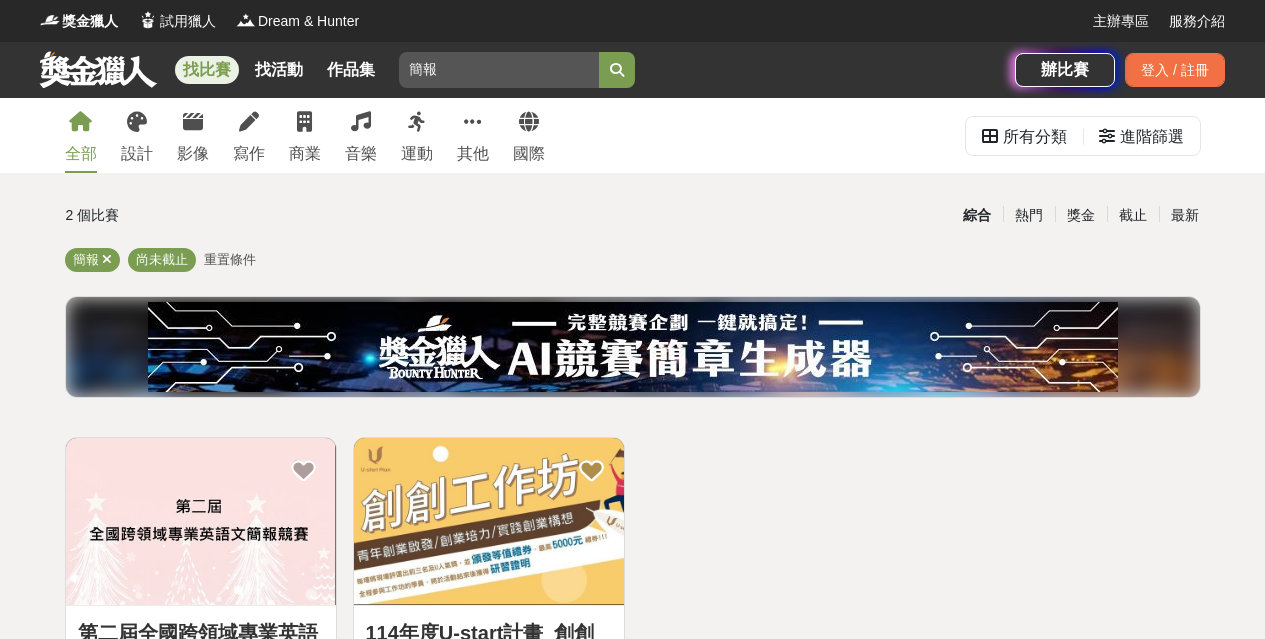 click on "2   個比賽 綜合 熱門 獎金 截止 最新 簡報 尚未截止 重置條件 第二屆全國跨領域專業英語文簡報競賽 投稿中：還有 3 個月 總獎金： 12,000 12,000 TWD 最高獎金： 6,000 TWD 1,355 26 0 114年度U-start計畫_創創工作坊 投稿中：還有 4 天 總獎金： 11,000 11,000 TWD 最高獎金： 5,000 TWD 352 6 0" at bounding box center (633, 618) 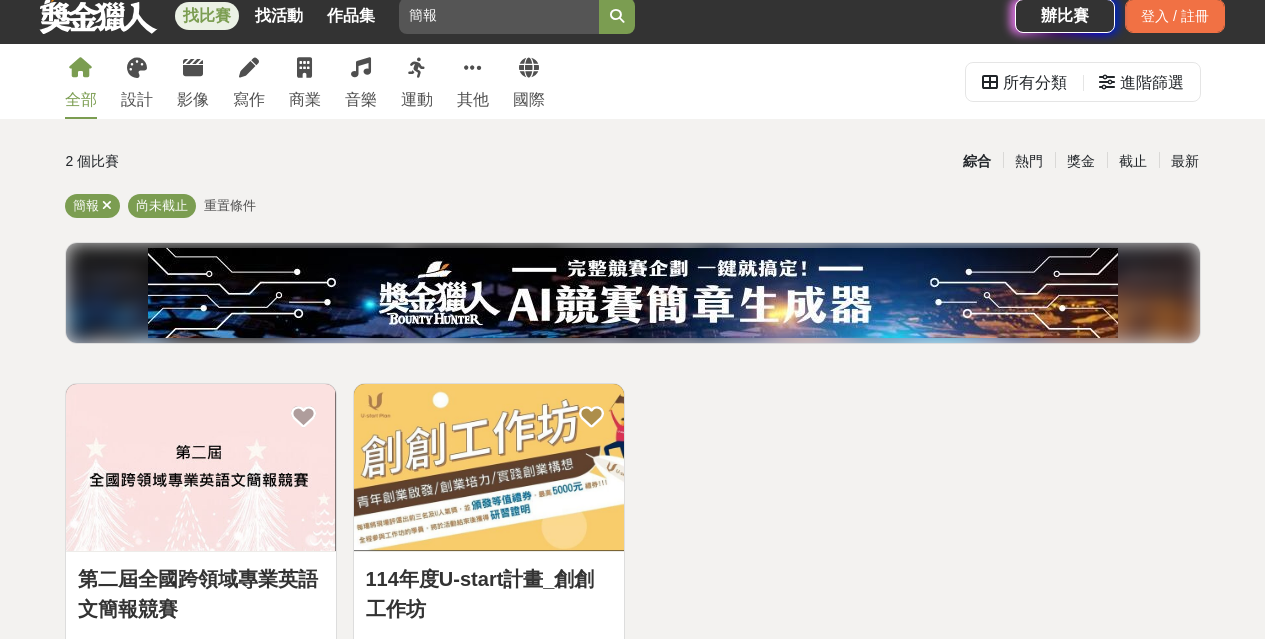 scroll, scrollTop: 35, scrollLeft: 0, axis: vertical 